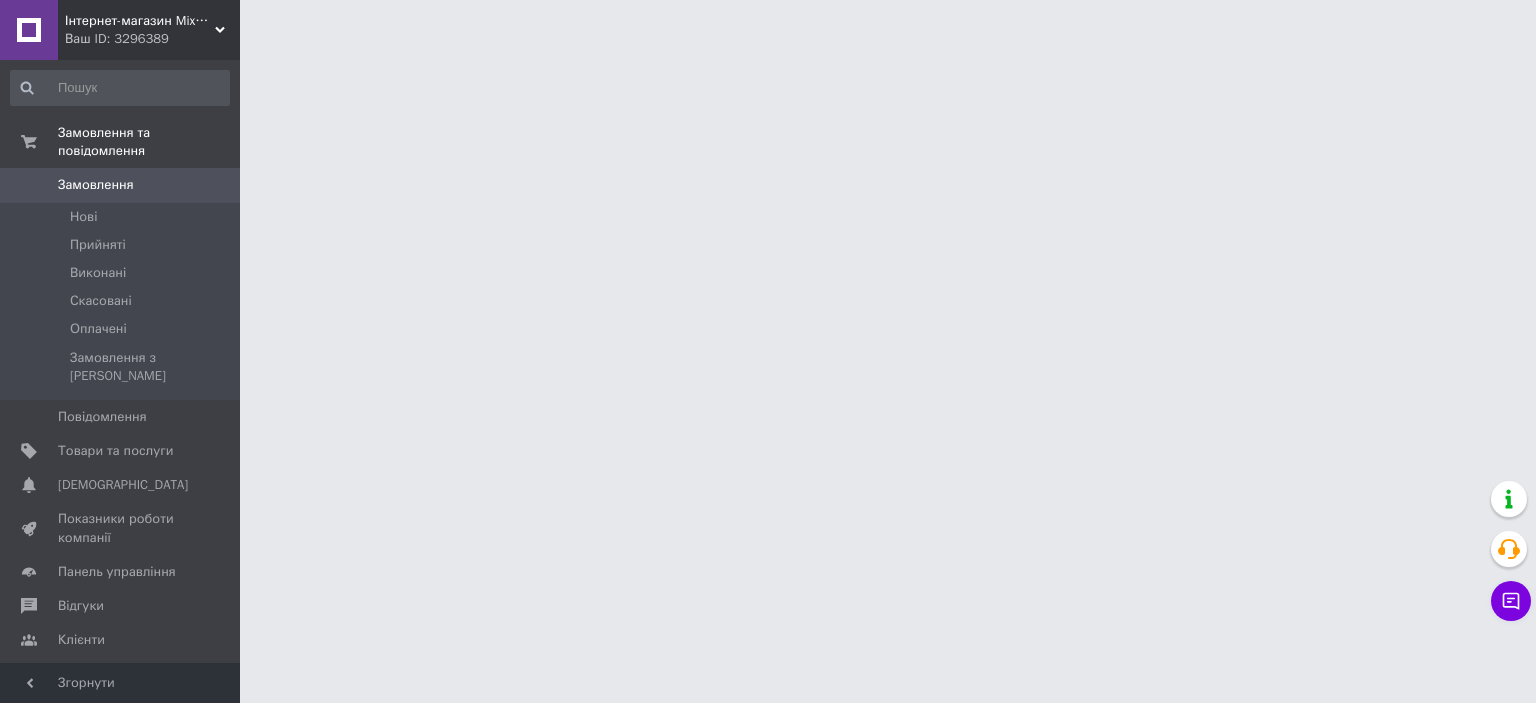 scroll, scrollTop: 0, scrollLeft: 0, axis: both 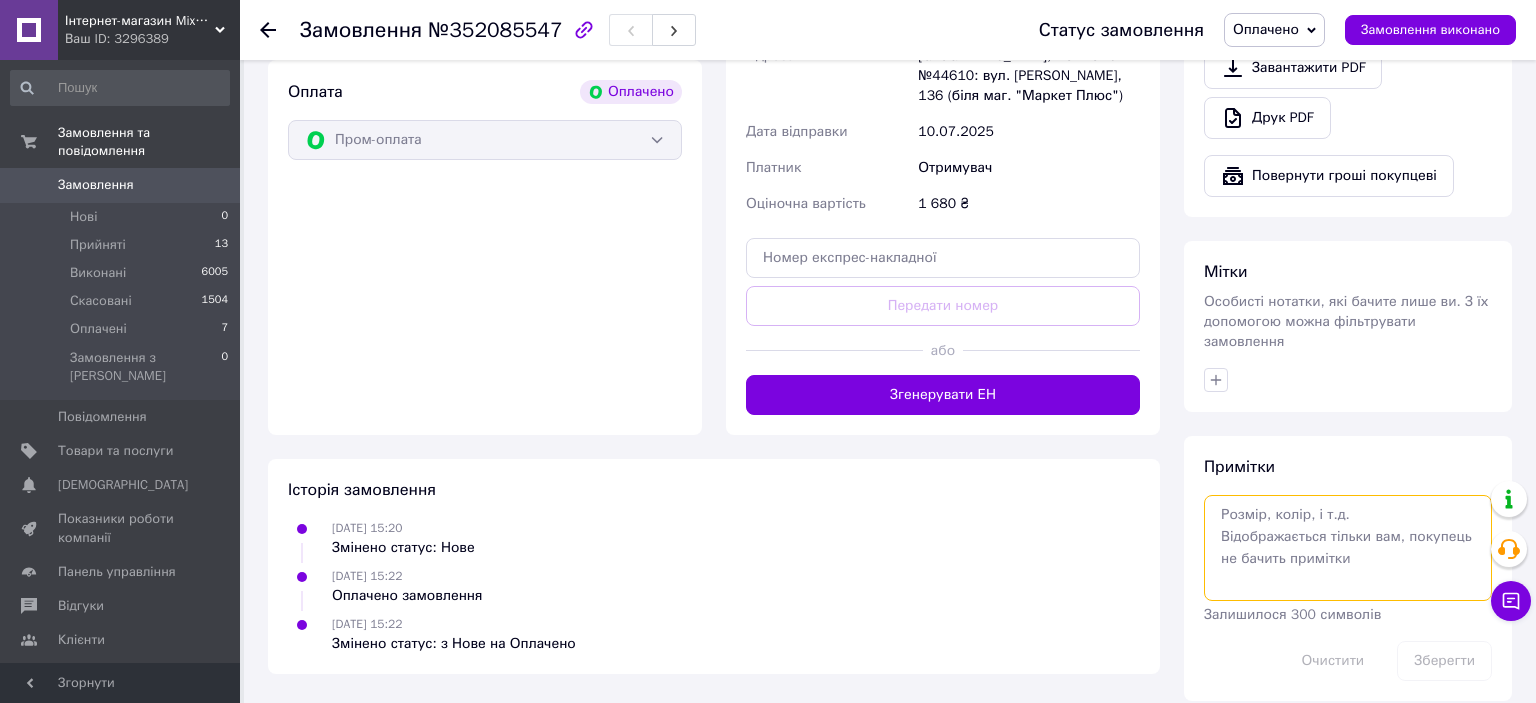 click at bounding box center [1348, 548] 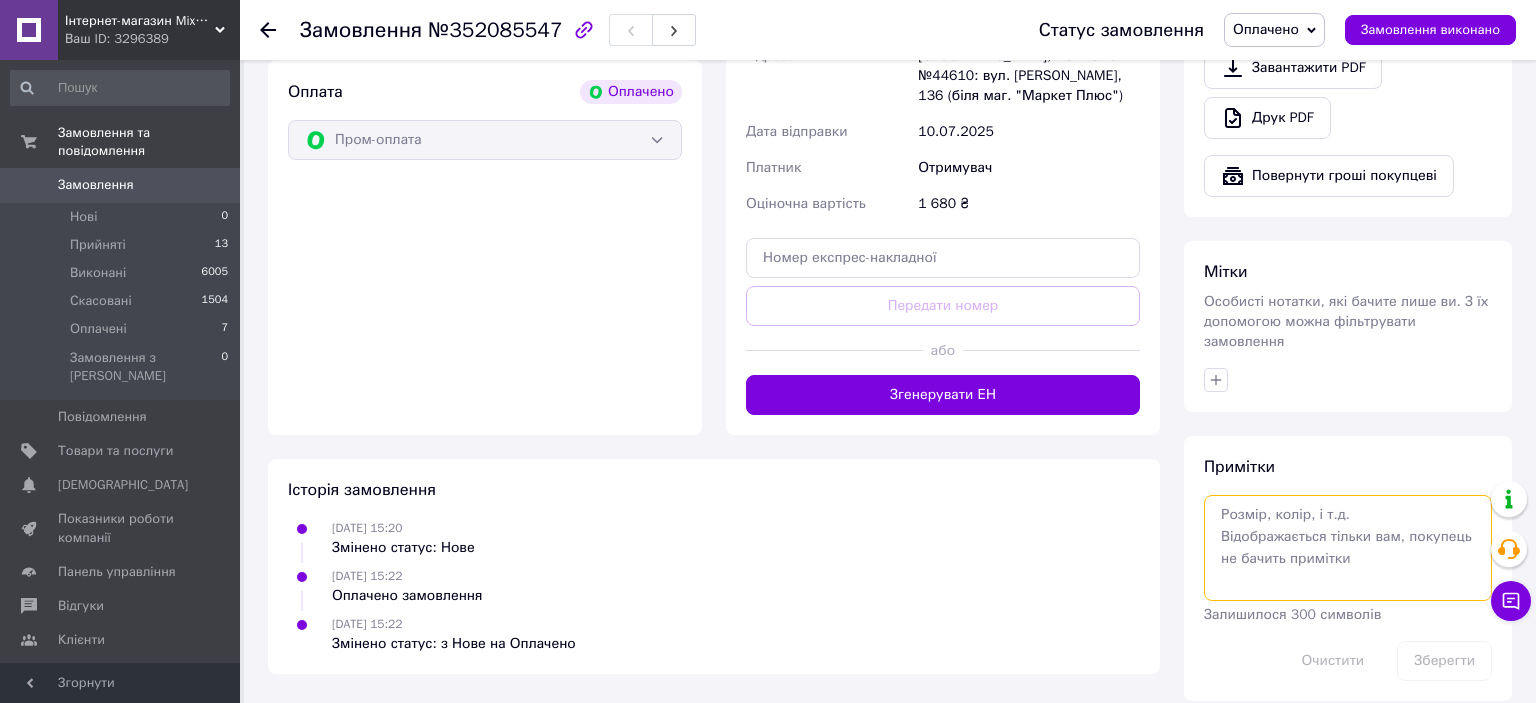 click at bounding box center (1348, 548) 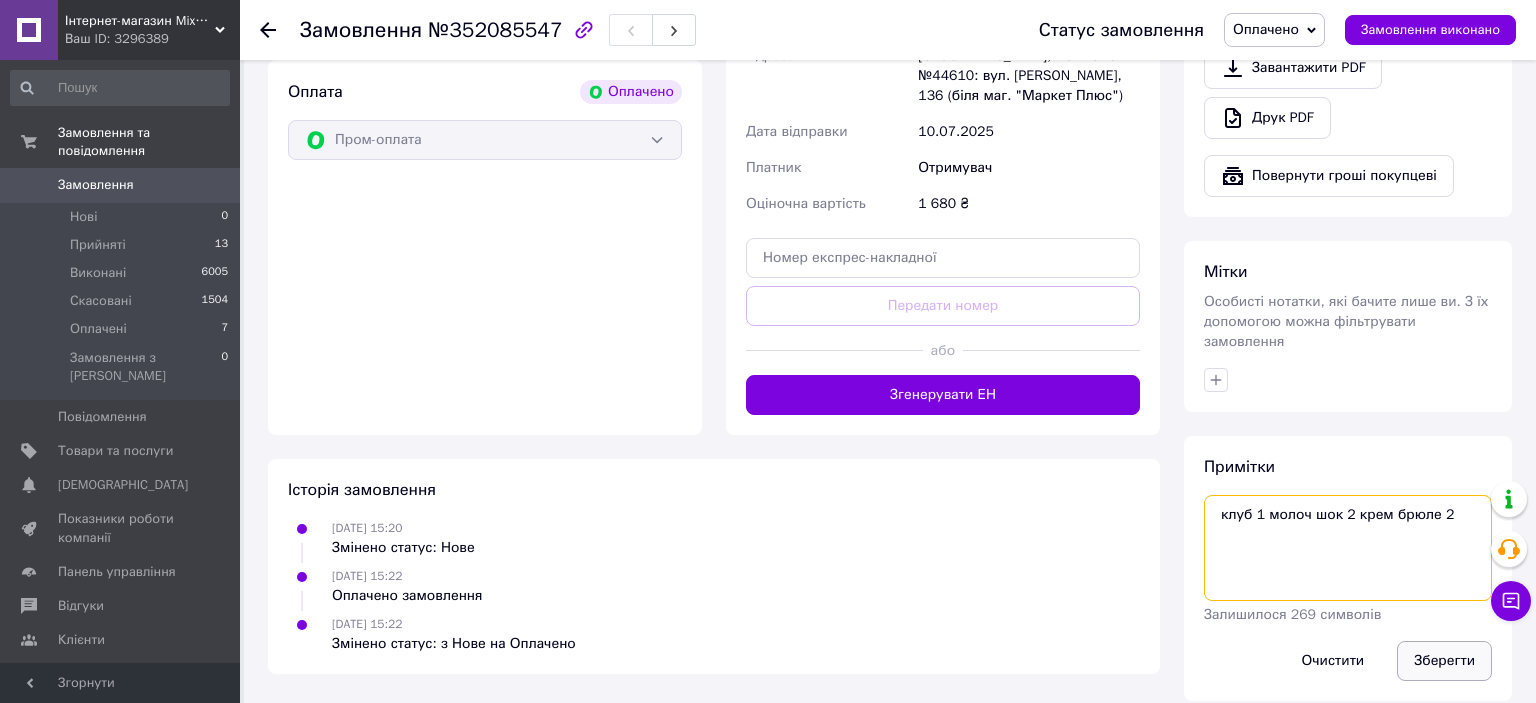 type on "клуб 1 молоч шок 2 крем брюле 2" 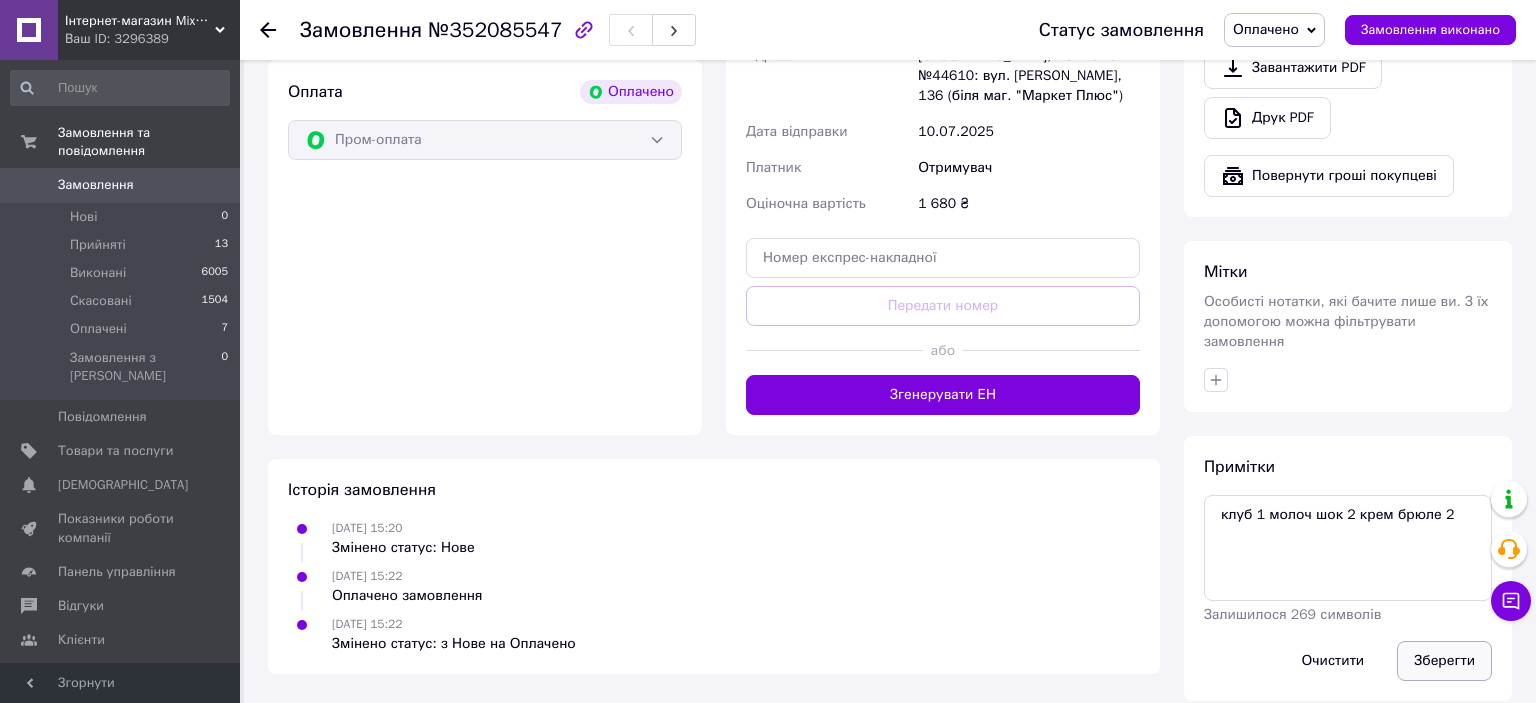 click on "Зберегти" at bounding box center (1444, 661) 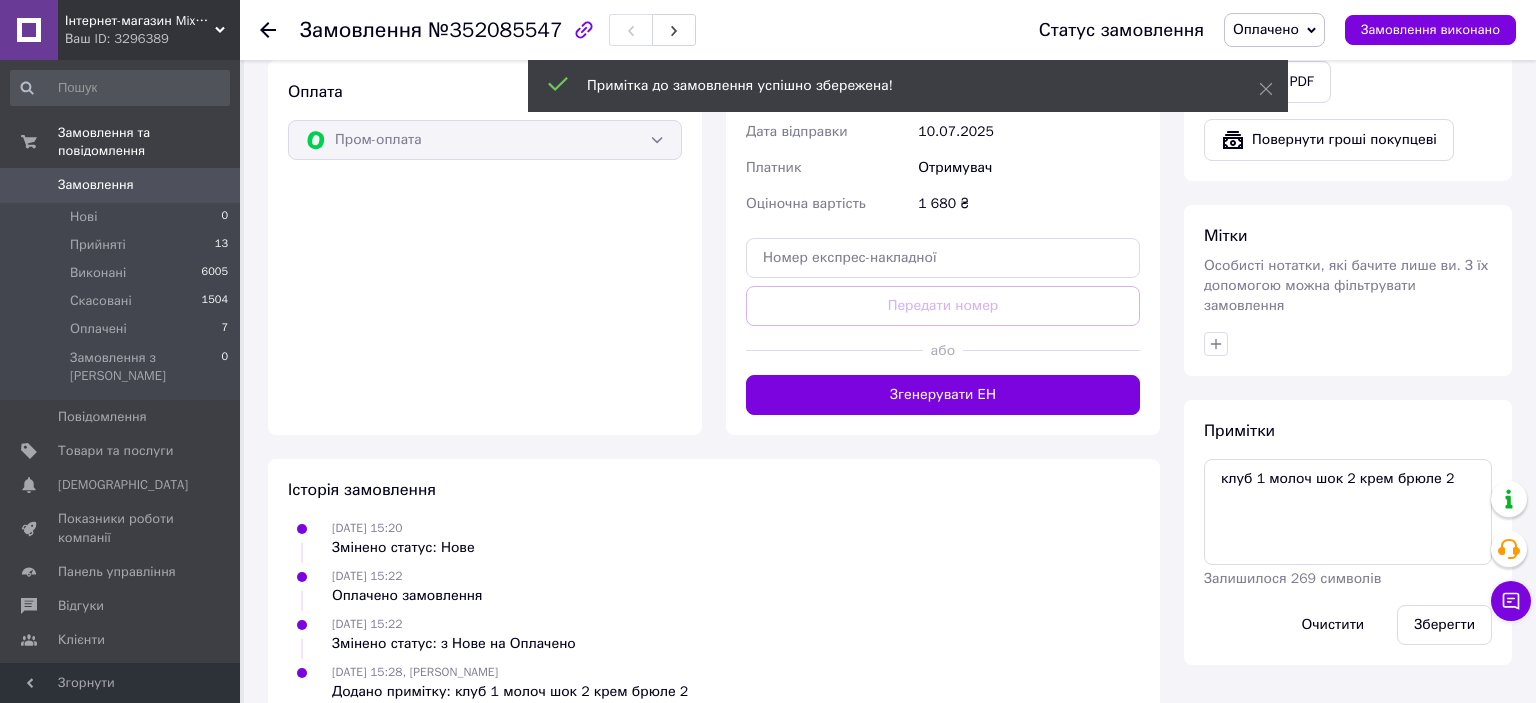 click on "Згенерувати ЕН" at bounding box center [943, 395] 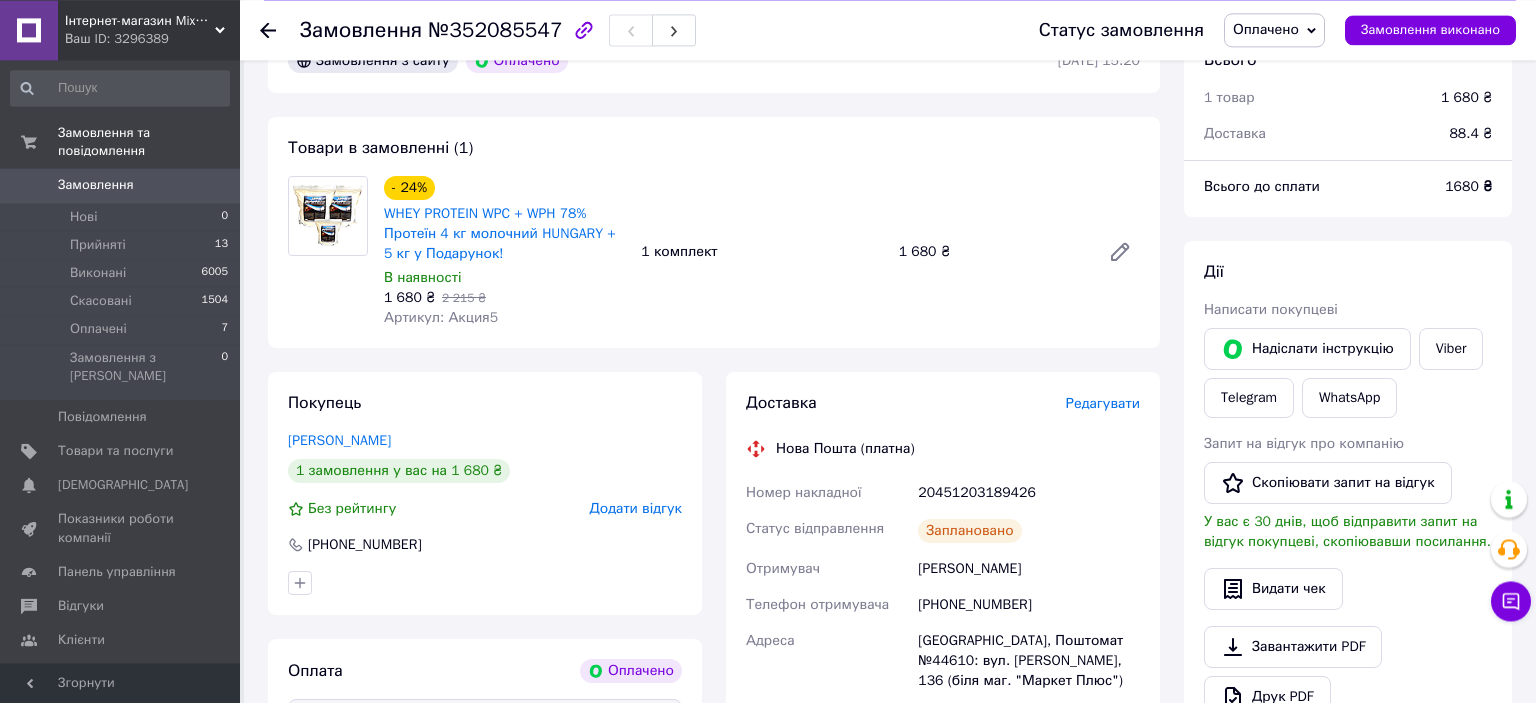 scroll, scrollTop: 211, scrollLeft: 0, axis: vertical 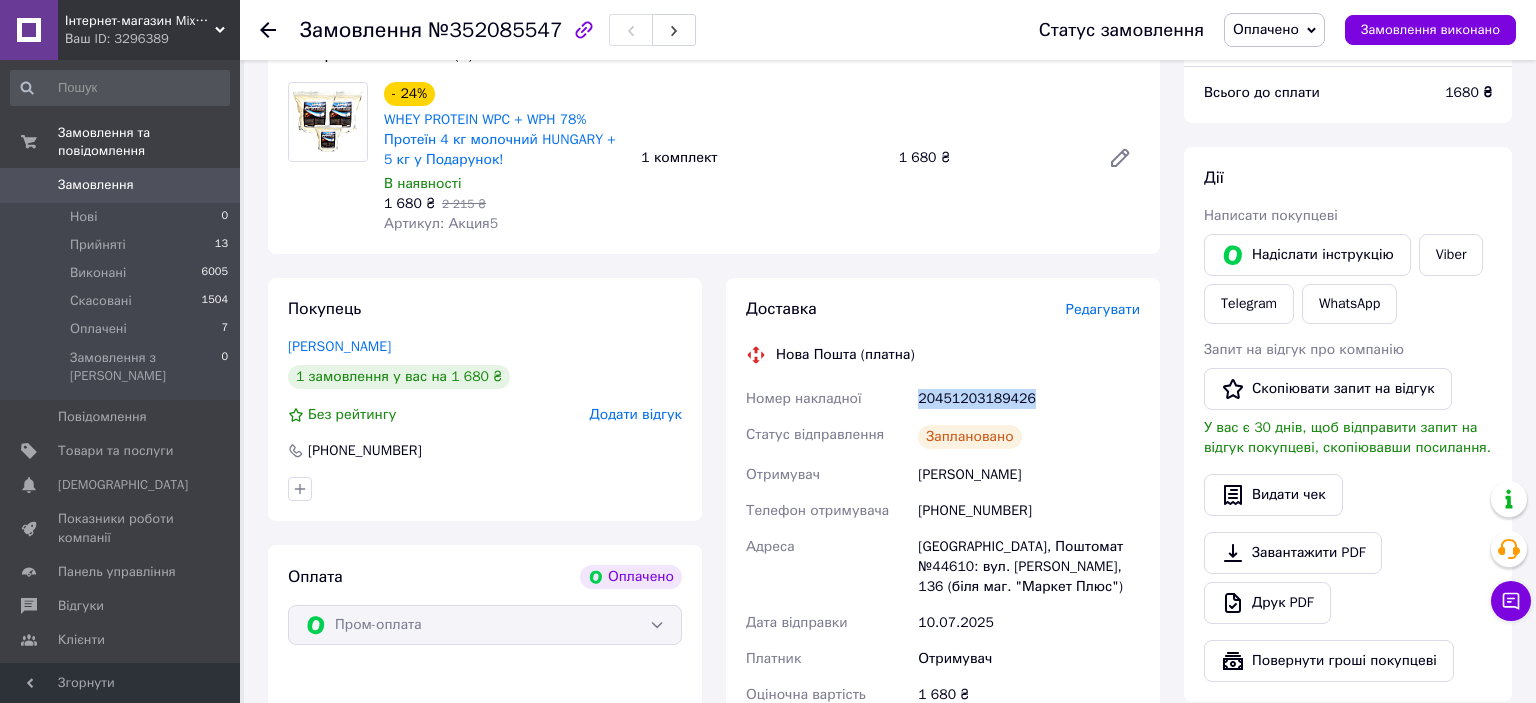 drag, startPoint x: 903, startPoint y: 395, endPoint x: 1035, endPoint y: 403, distance: 132.2422 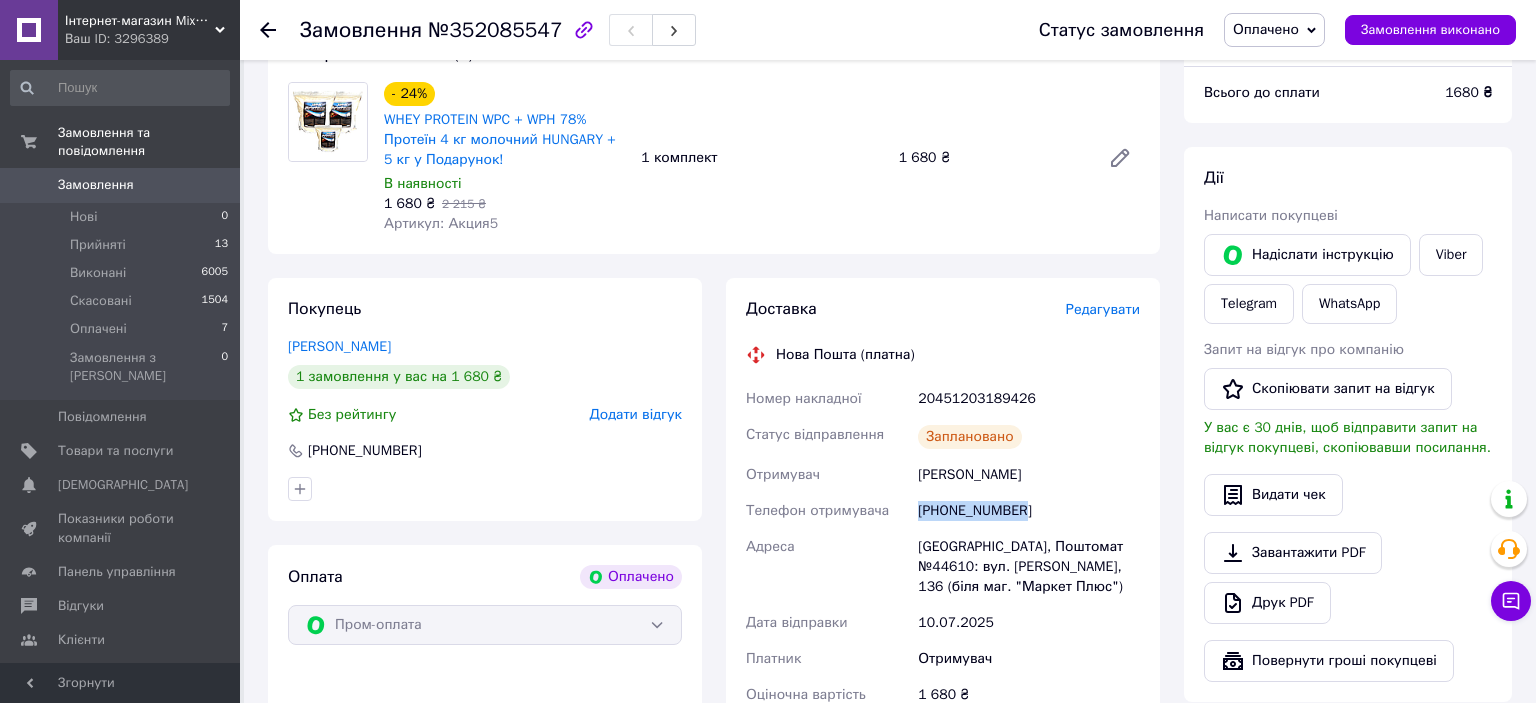 drag, startPoint x: 918, startPoint y: 509, endPoint x: 1028, endPoint y: 521, distance: 110.65261 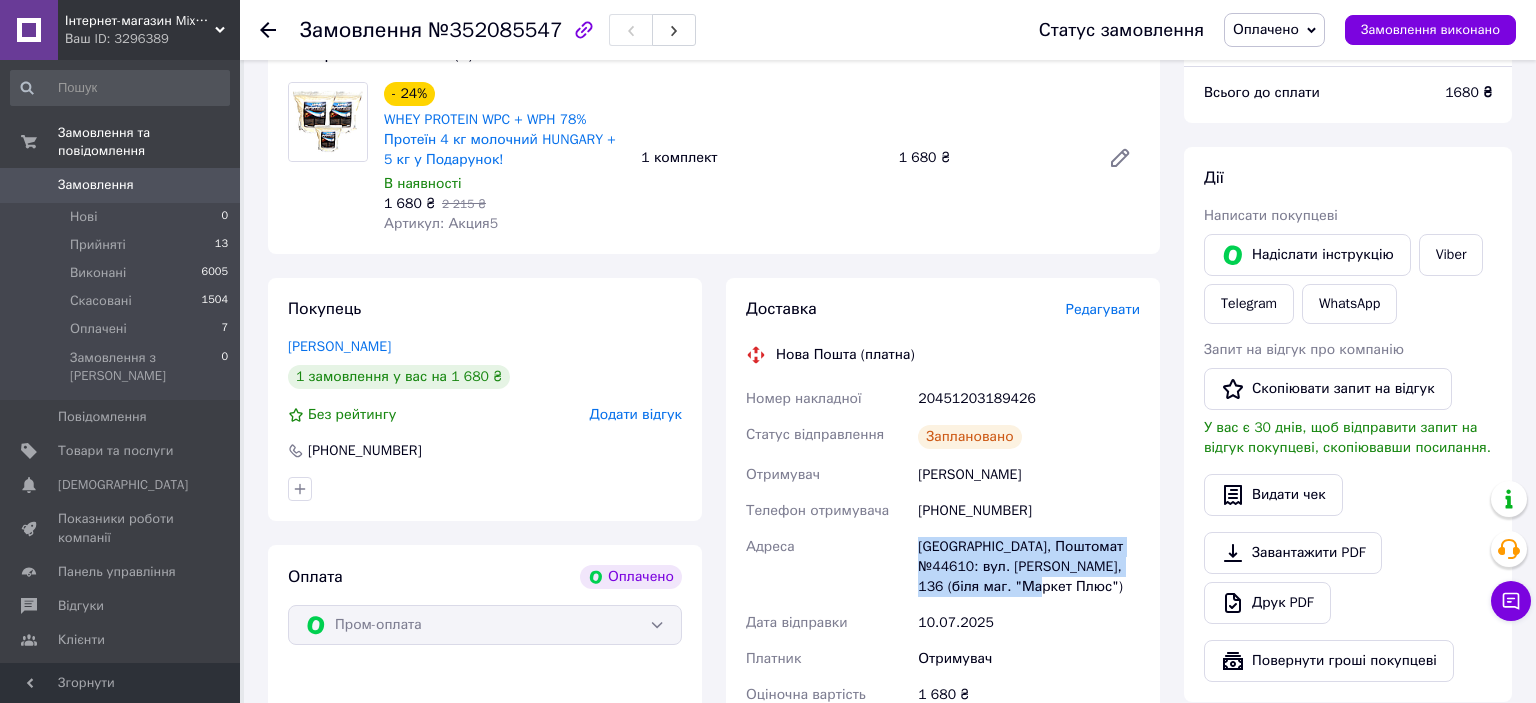 drag, startPoint x: 919, startPoint y: 547, endPoint x: 1040, endPoint y: 585, distance: 126.82665 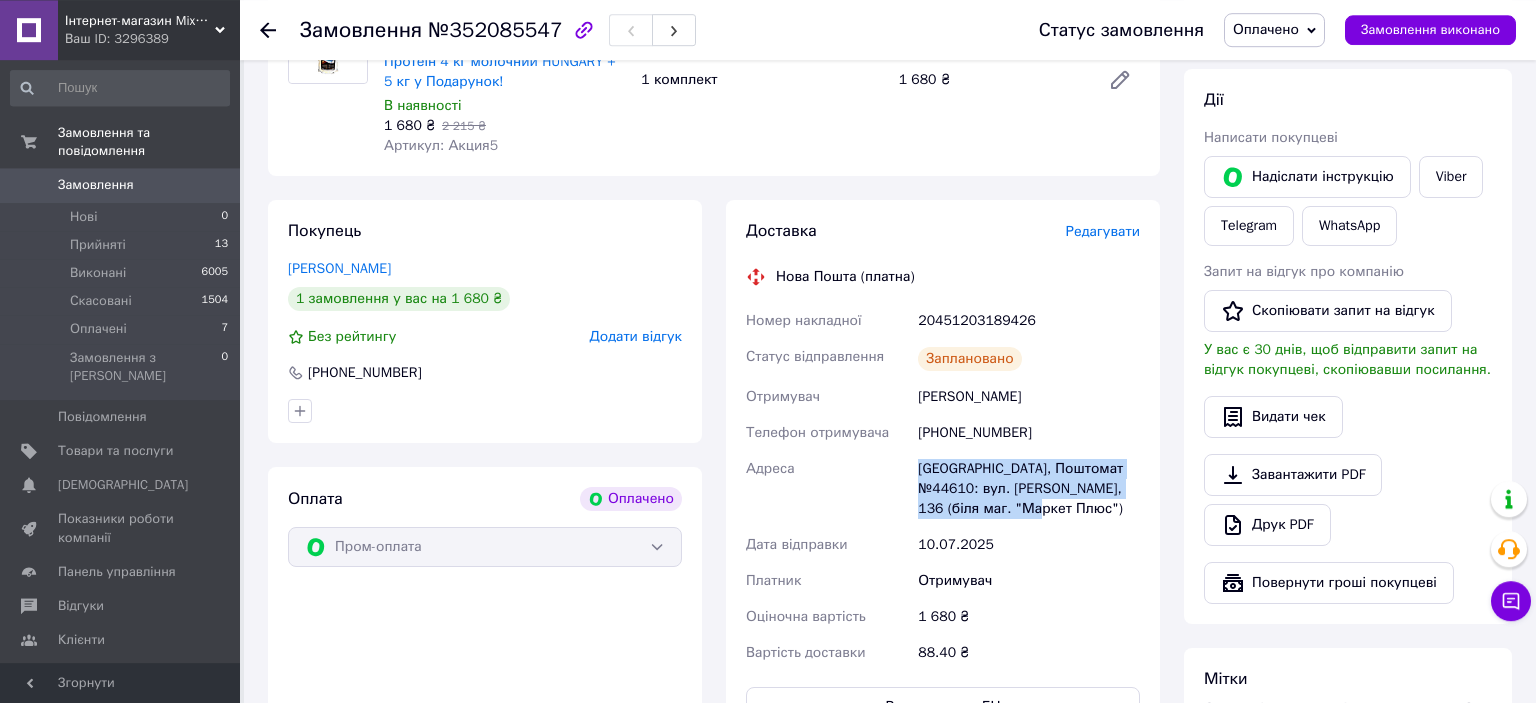 scroll, scrollTop: 633, scrollLeft: 0, axis: vertical 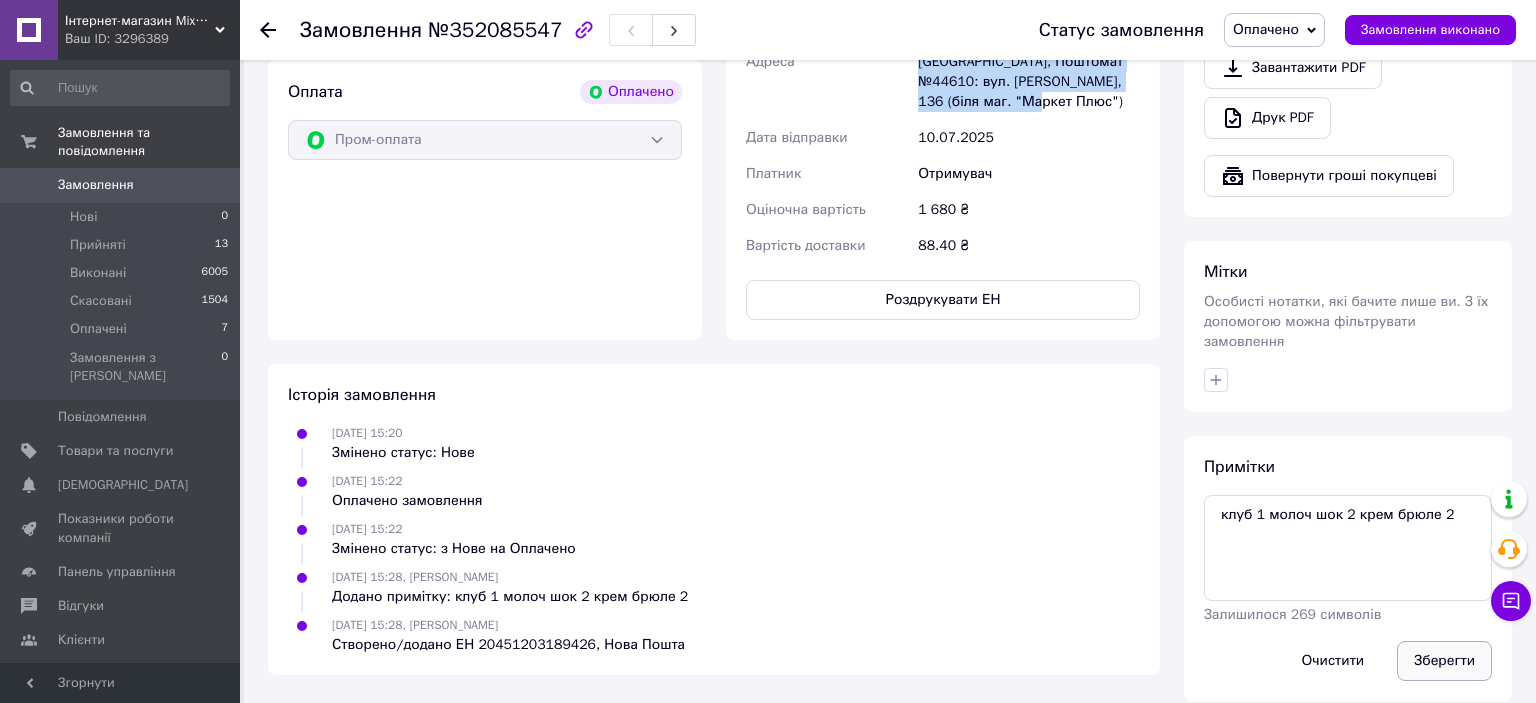 click on "Зберегти" at bounding box center (1444, 661) 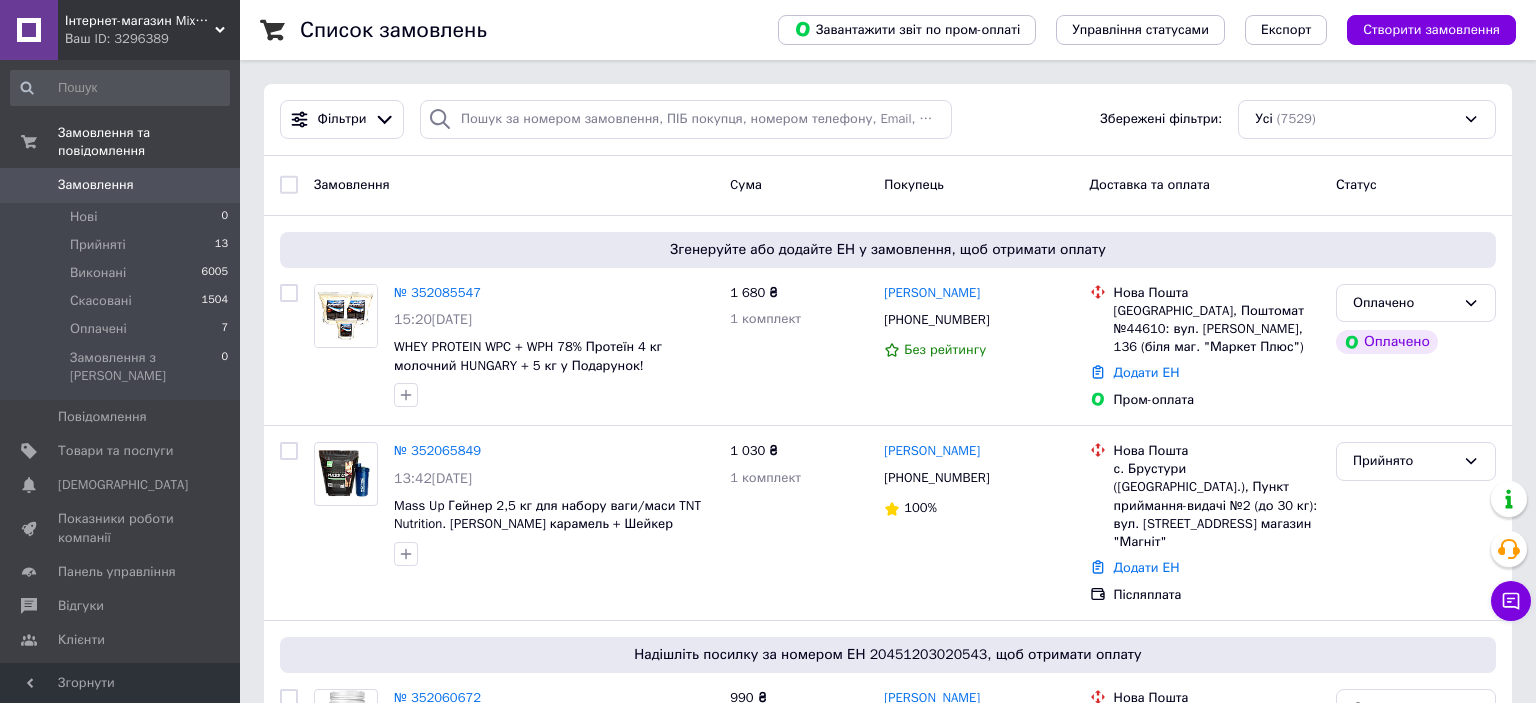 scroll, scrollTop: 0, scrollLeft: 0, axis: both 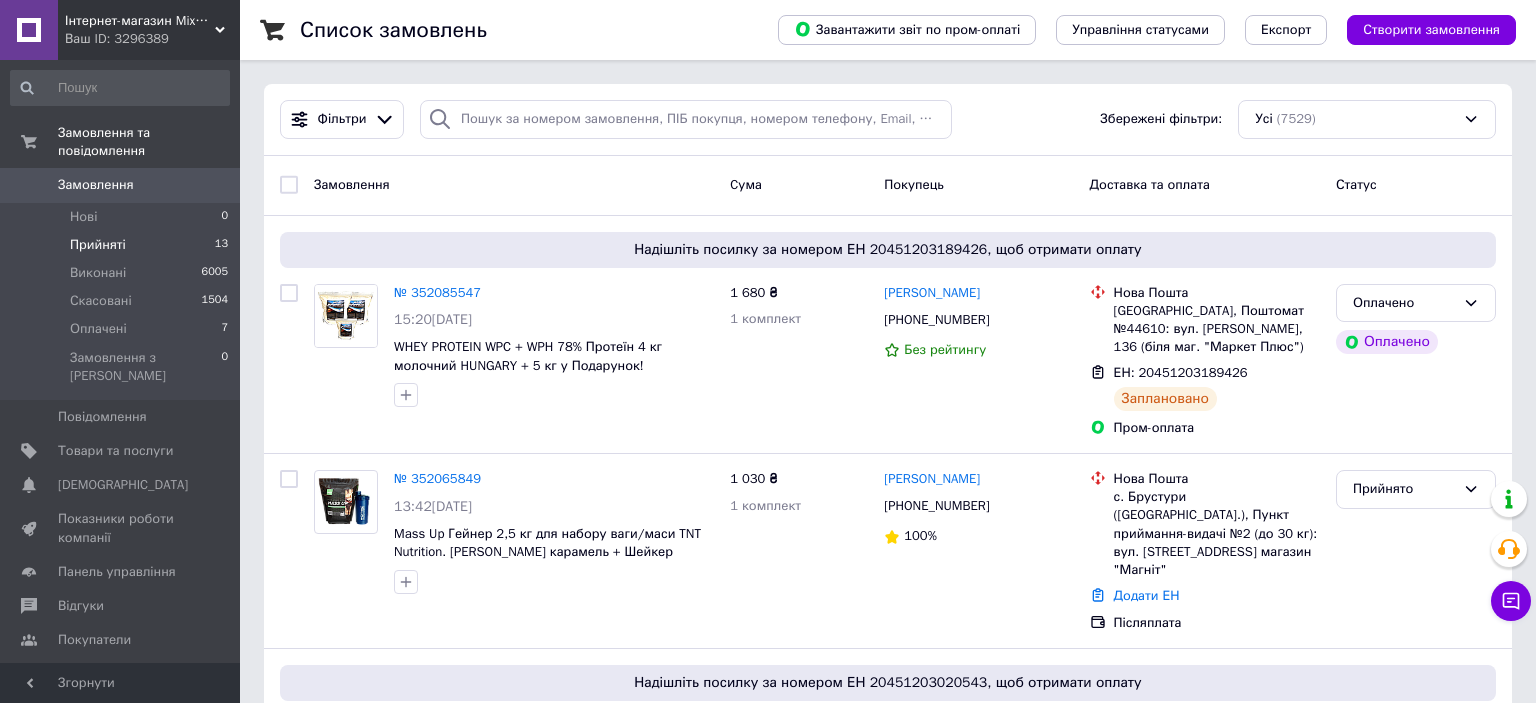 click on "Прийняті 13" at bounding box center (120, 245) 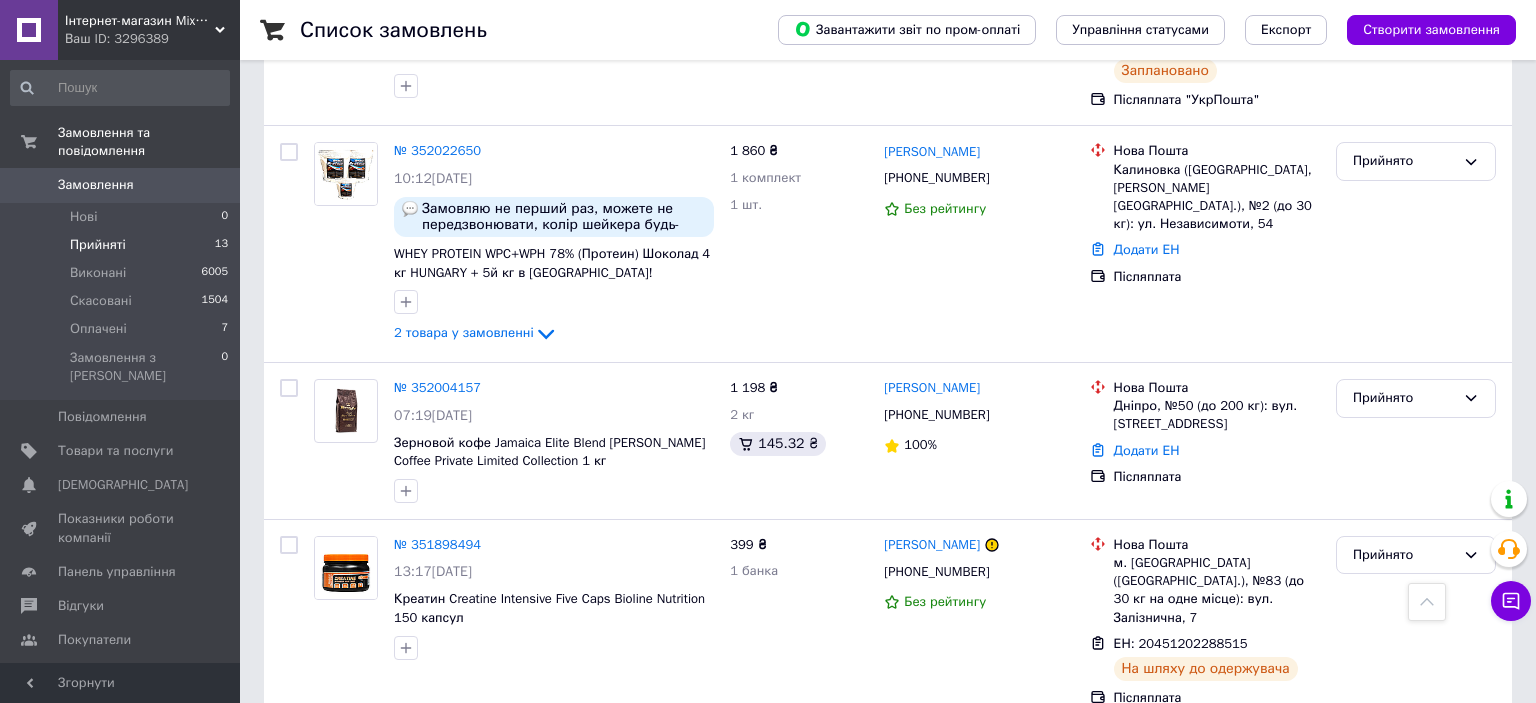 scroll, scrollTop: 0, scrollLeft: 0, axis: both 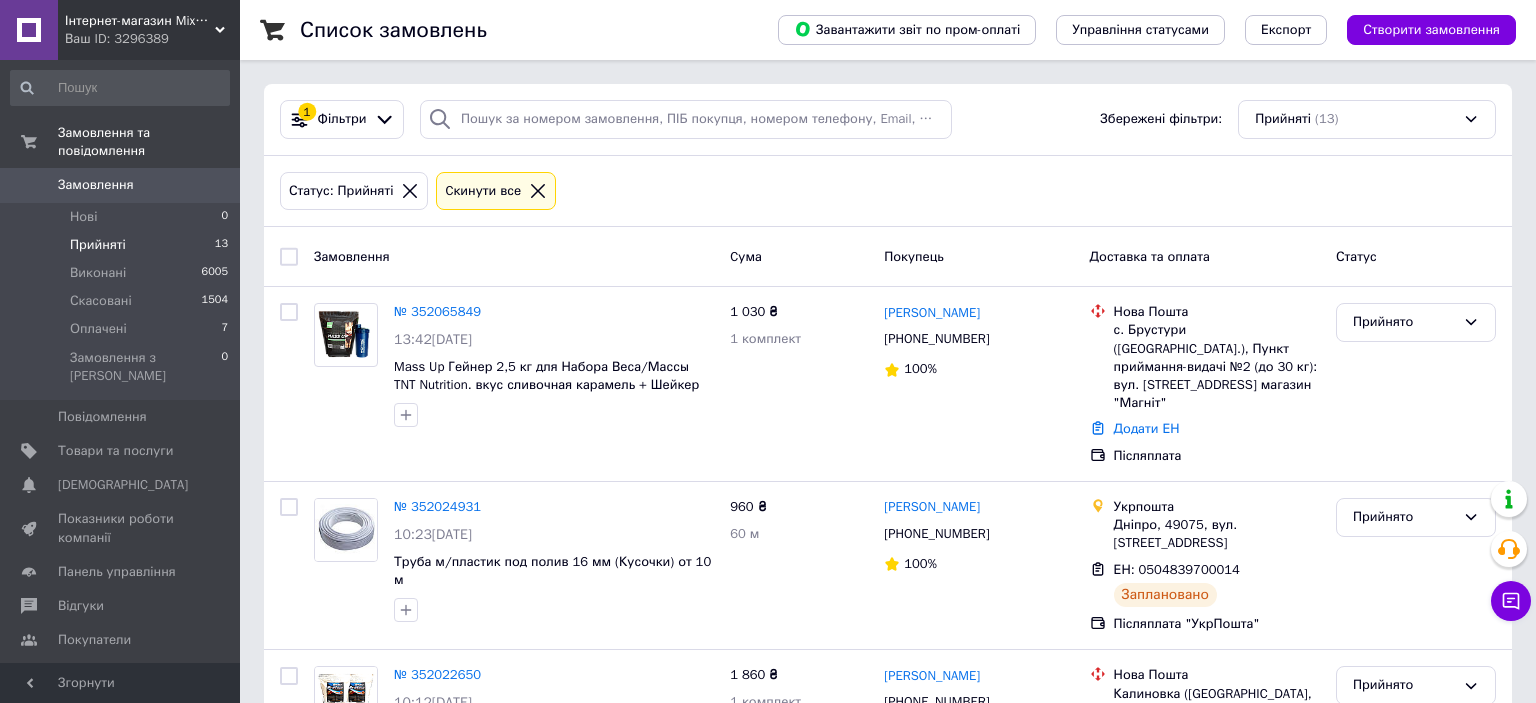 click 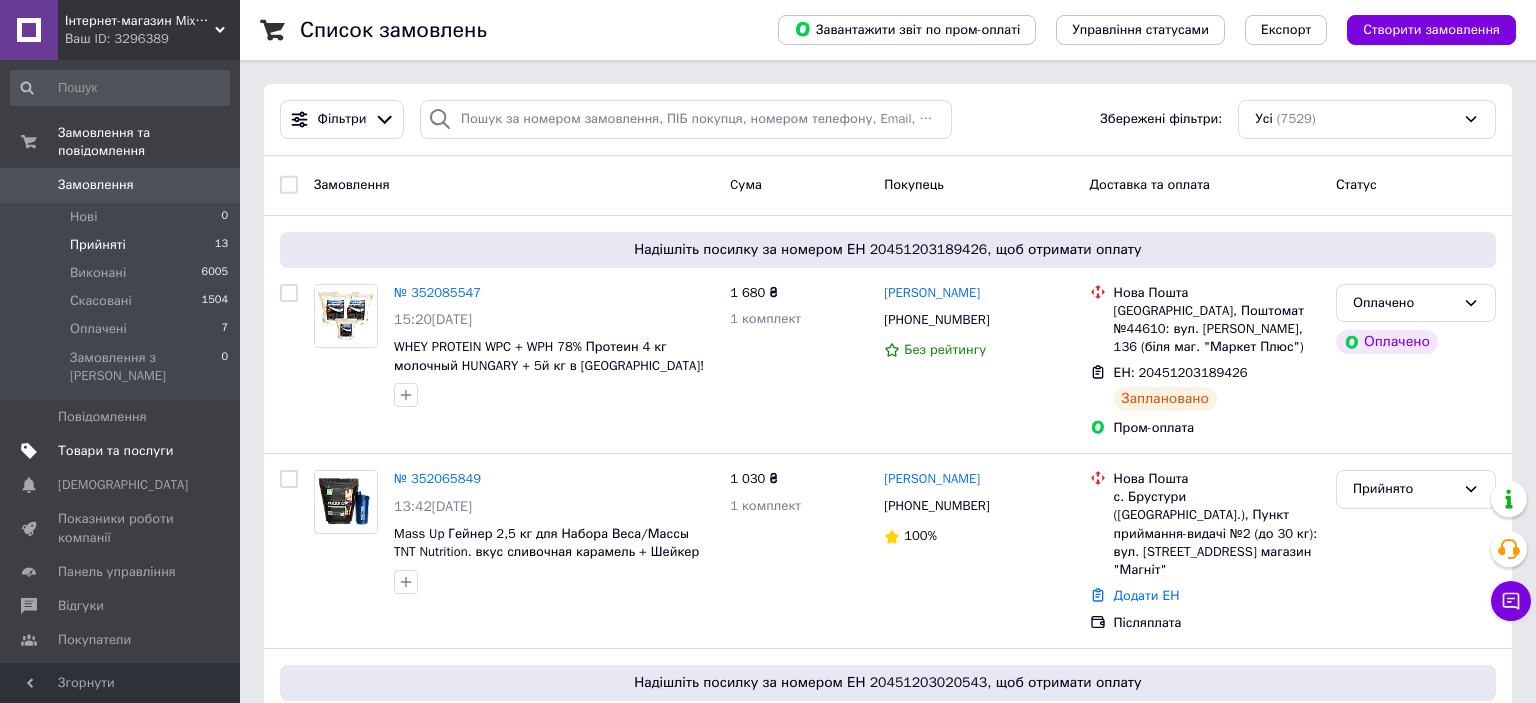click on "Товари та послуги" at bounding box center [115, 451] 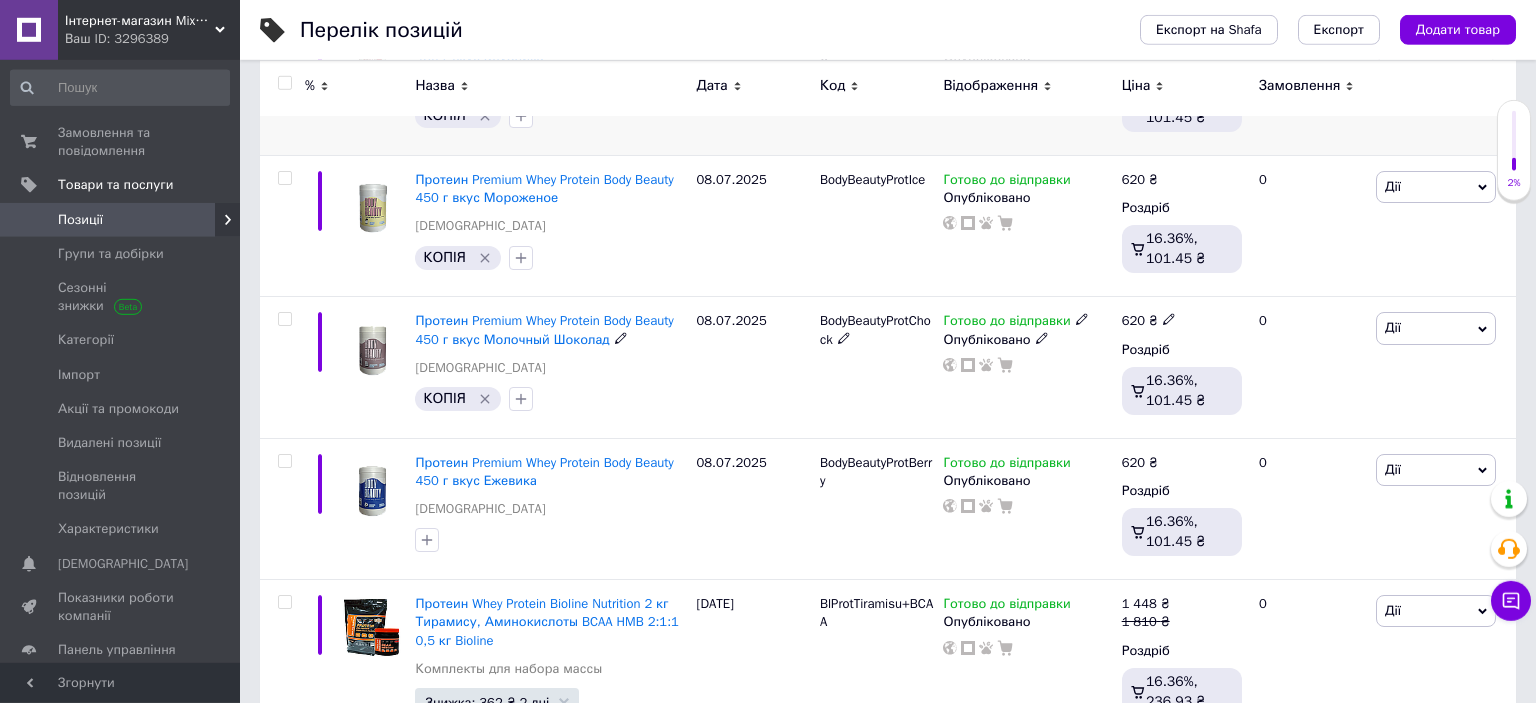 scroll, scrollTop: 422, scrollLeft: 0, axis: vertical 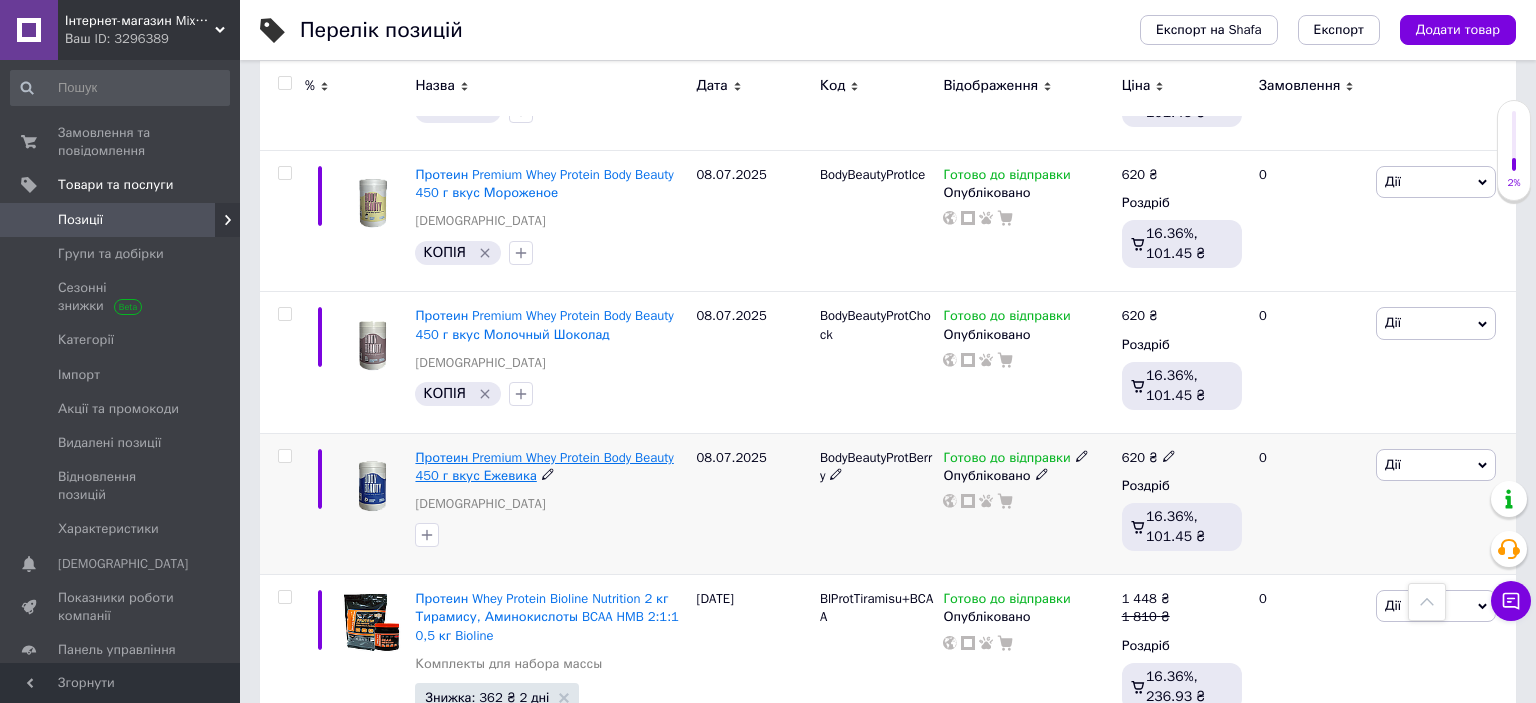 click on "Протеин Premium Whey Protein Body Beauty 450 г вкус Ежевика" at bounding box center [544, 466] 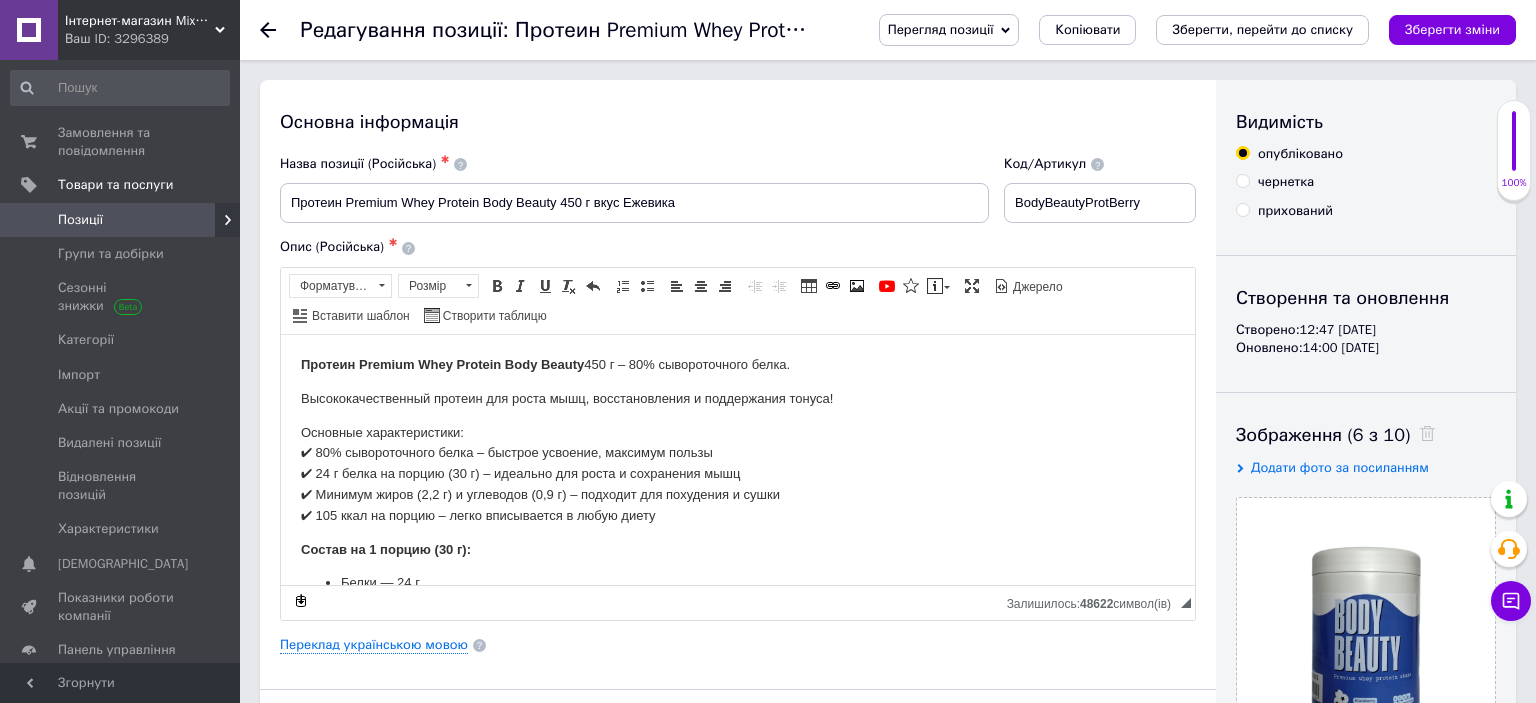 scroll, scrollTop: 0, scrollLeft: 0, axis: both 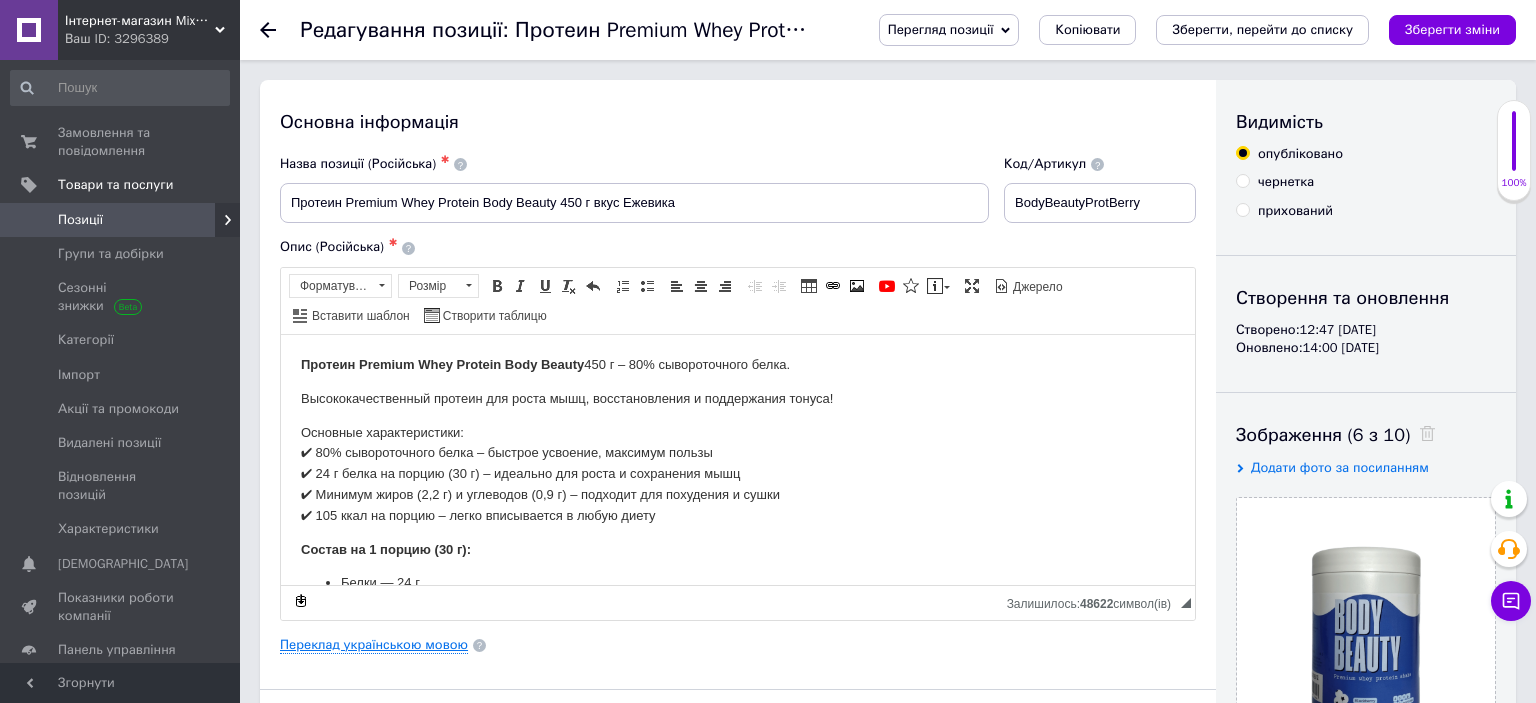 click on "Переклад українською мовою" at bounding box center [374, 645] 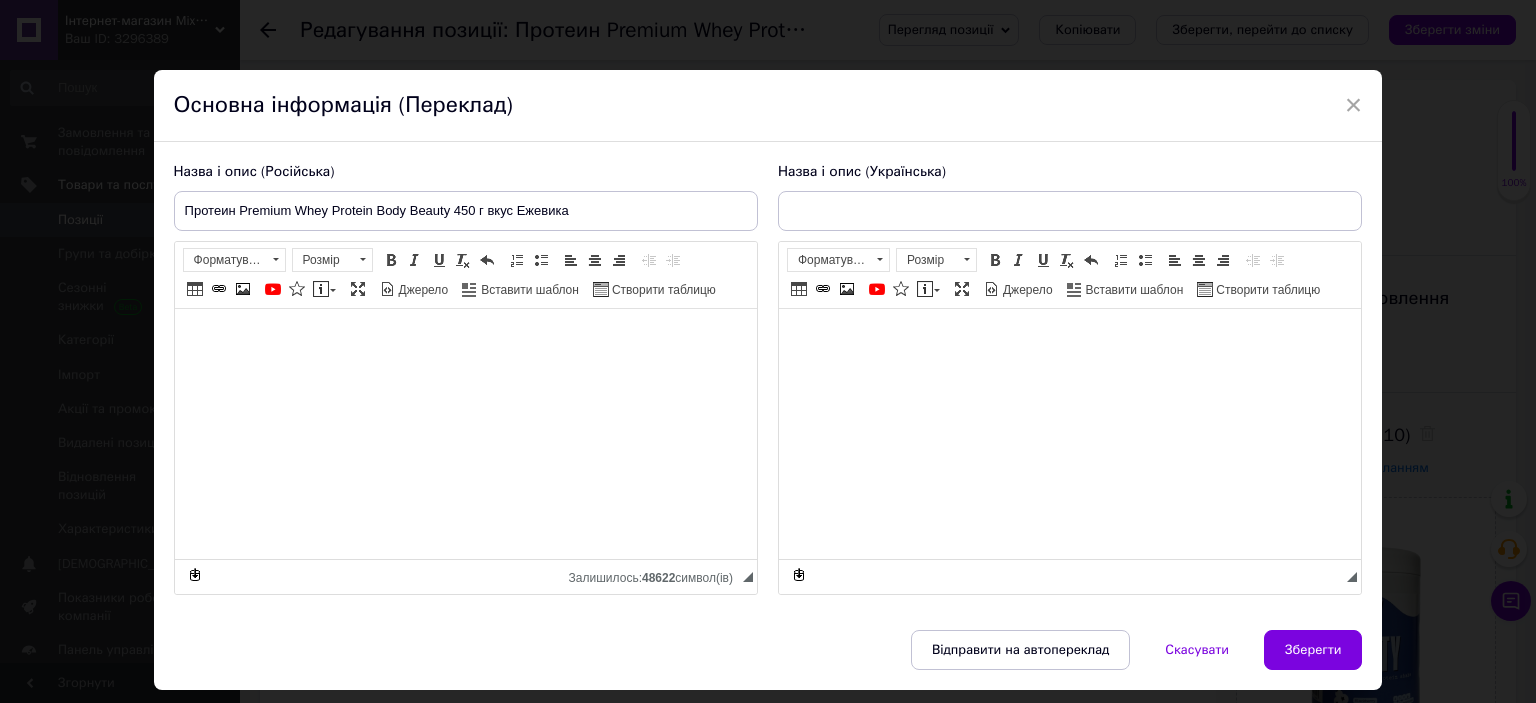type on "Протеїн Premium Whey Protein Body Beauty 450 г смак Ожина" 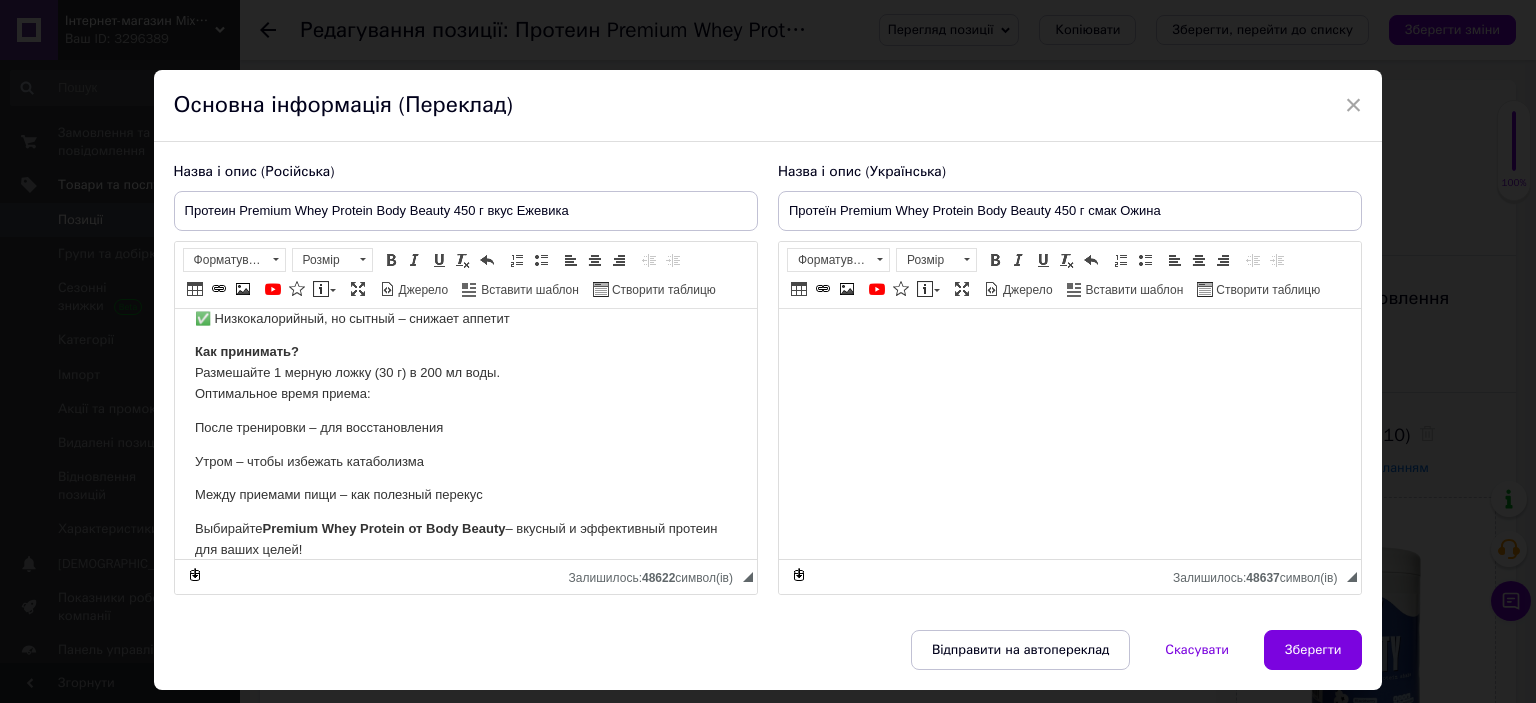 scroll, scrollTop: 687, scrollLeft: 0, axis: vertical 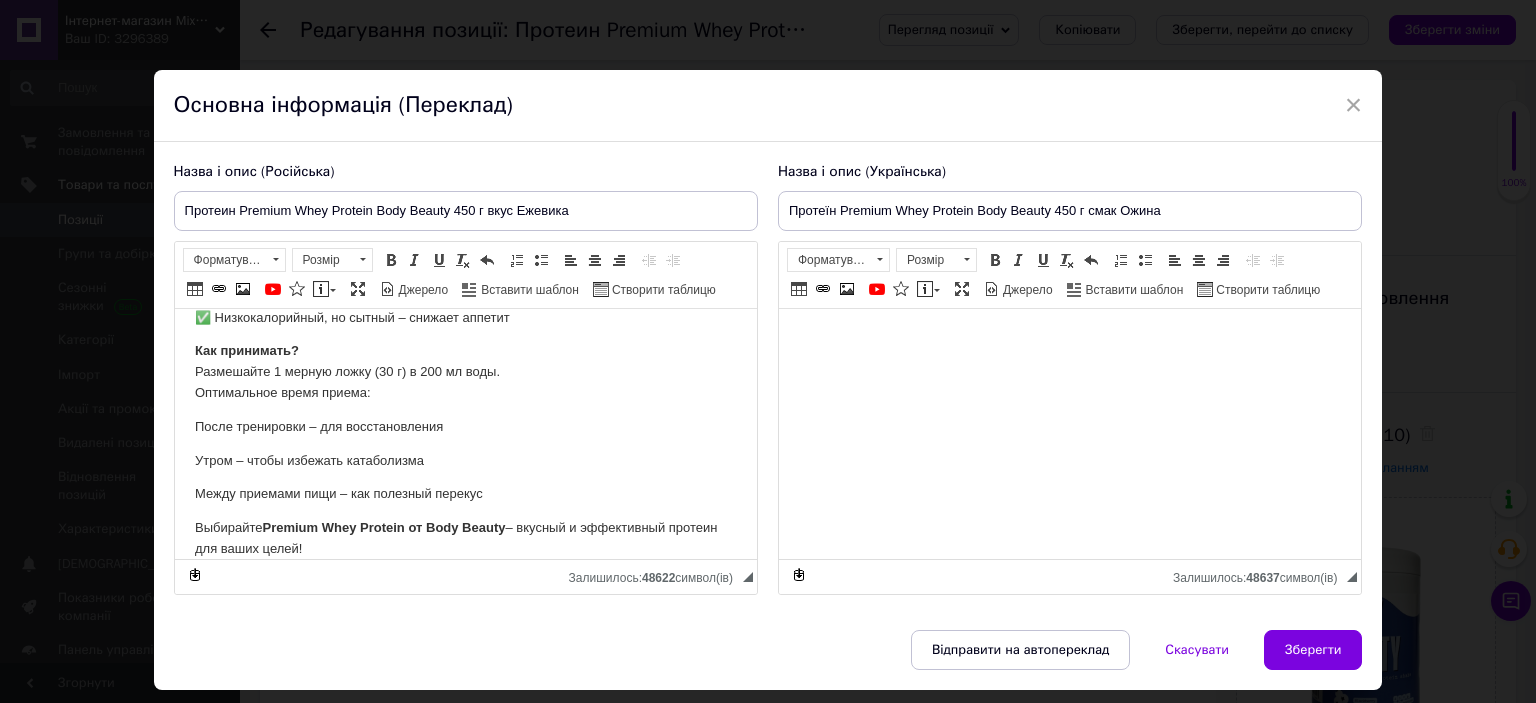 click on "Утром – чтобы избежать катаболизма" at bounding box center (465, 461) 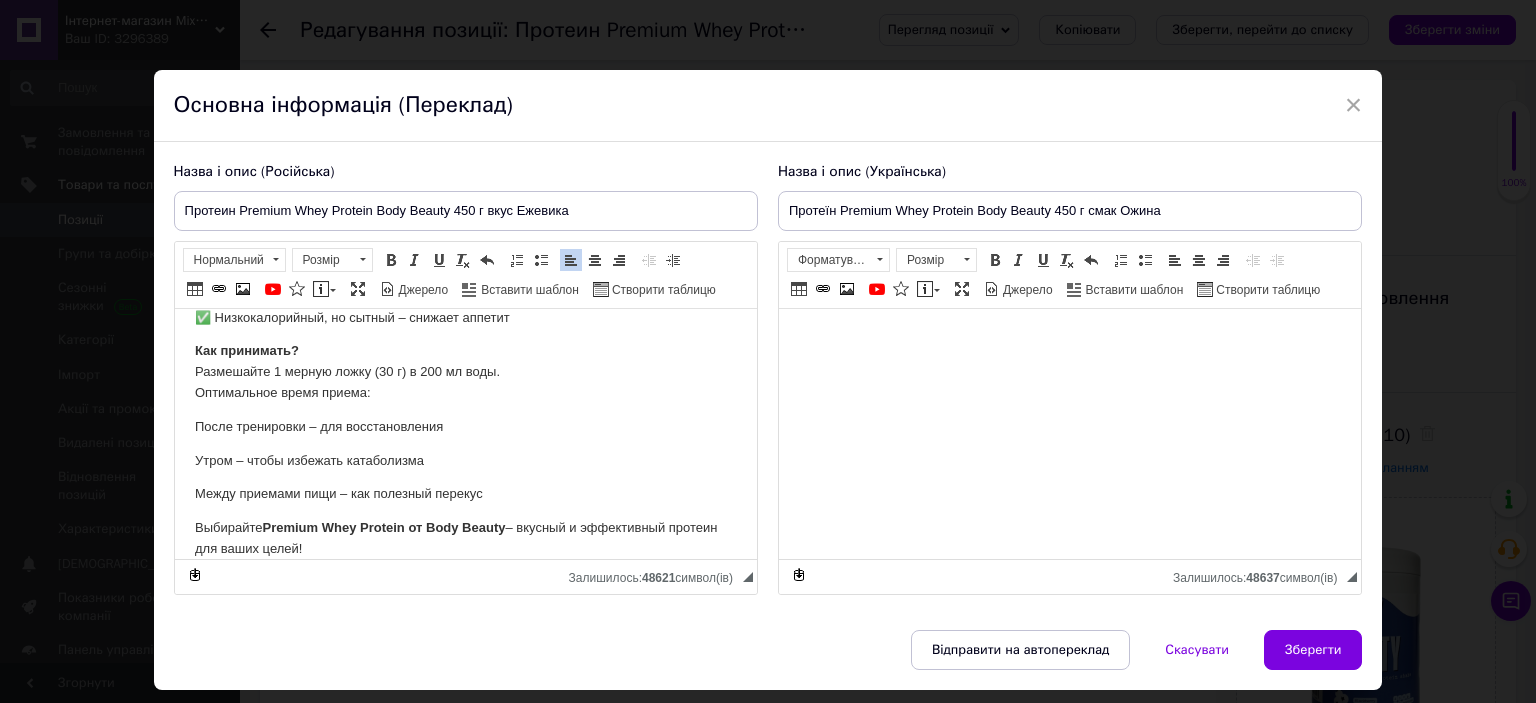 click on "После тренировки – для восстановления" at bounding box center (465, 427) 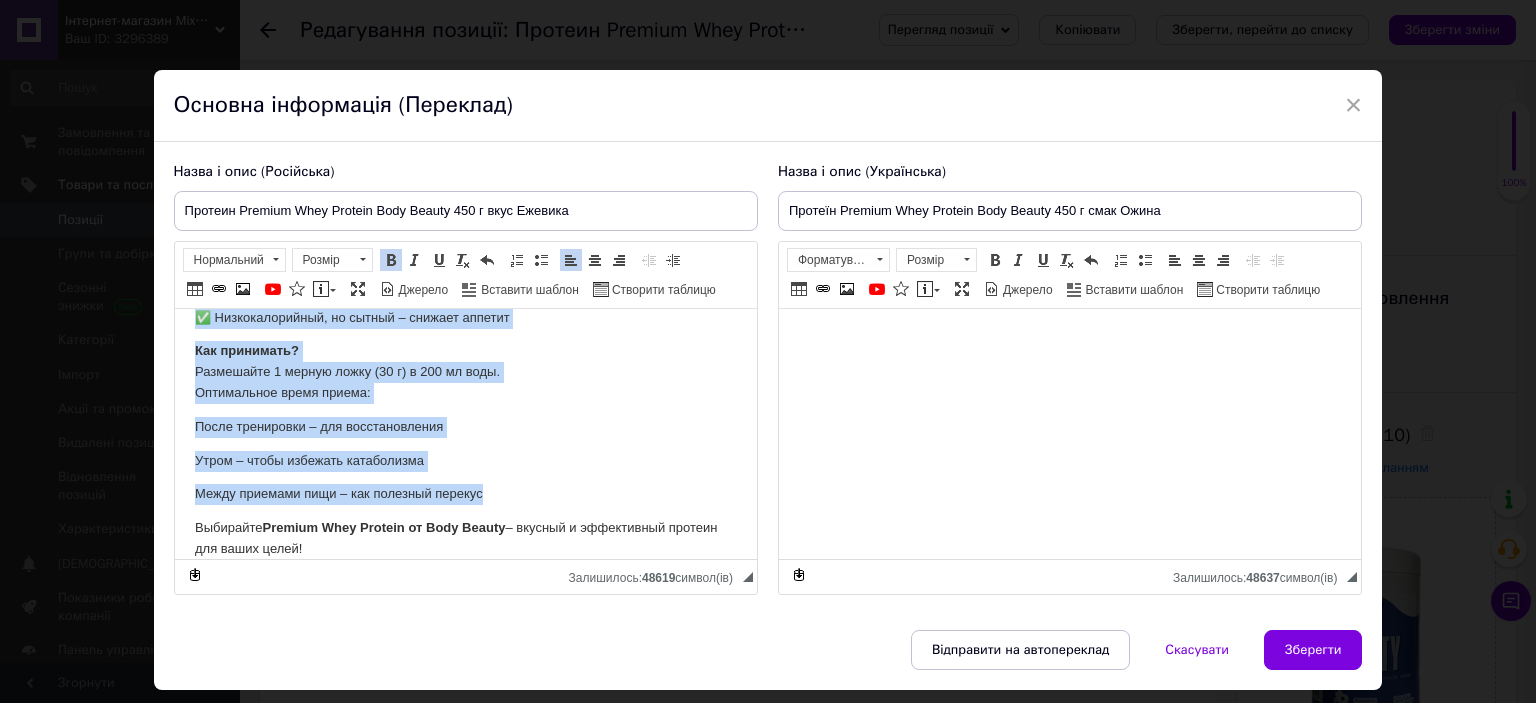 copy on "Протеин Premium Whey Protein Body Beauty  450 г – 80% сывороточного белка. Высококачественный протеин для роста мышц, восстановления и поддержания тонуса! Основные характеристики: ✔ 80% сывороточного белка – быстрое усвоение, максимум пользы ✔ 24 г белка на порцию (30 г) – идеально для роста и сохранения мышц ✔ Минимум жиров (2,2 г) и углеводов (0,9 г) – подходит для похудения и сушки ✔ 105 ккал на порцию – легко вписывается в любую диету Состав на 1 порцию (30 г):     Белки — 24 г     Жиры — 2,2 г     Углеводы — 0,9 г     Калории — 105 ккал     Аминокислоты: BCAA и EAA — около 5 г на порцию Вкусы на выбор: Ежевика Молочный шоколад Мороженое Клубника Для кого? → Спортсмены и любители фитнеса → Те, кто хочет увеличить мышечную массу → Девушки и мужчины на диете (сушка, похудение) → Вегетарианцы (если допускают молочный белок) → Все, кому не хватает белка в рационе Почему стоит выбрать? ✅ Высокая биодоступность – усваивается за 30-40 минут ✅ Содержит BCAA (5 г на порцию) – защита от катаболизма ✅ Низкокалори..." 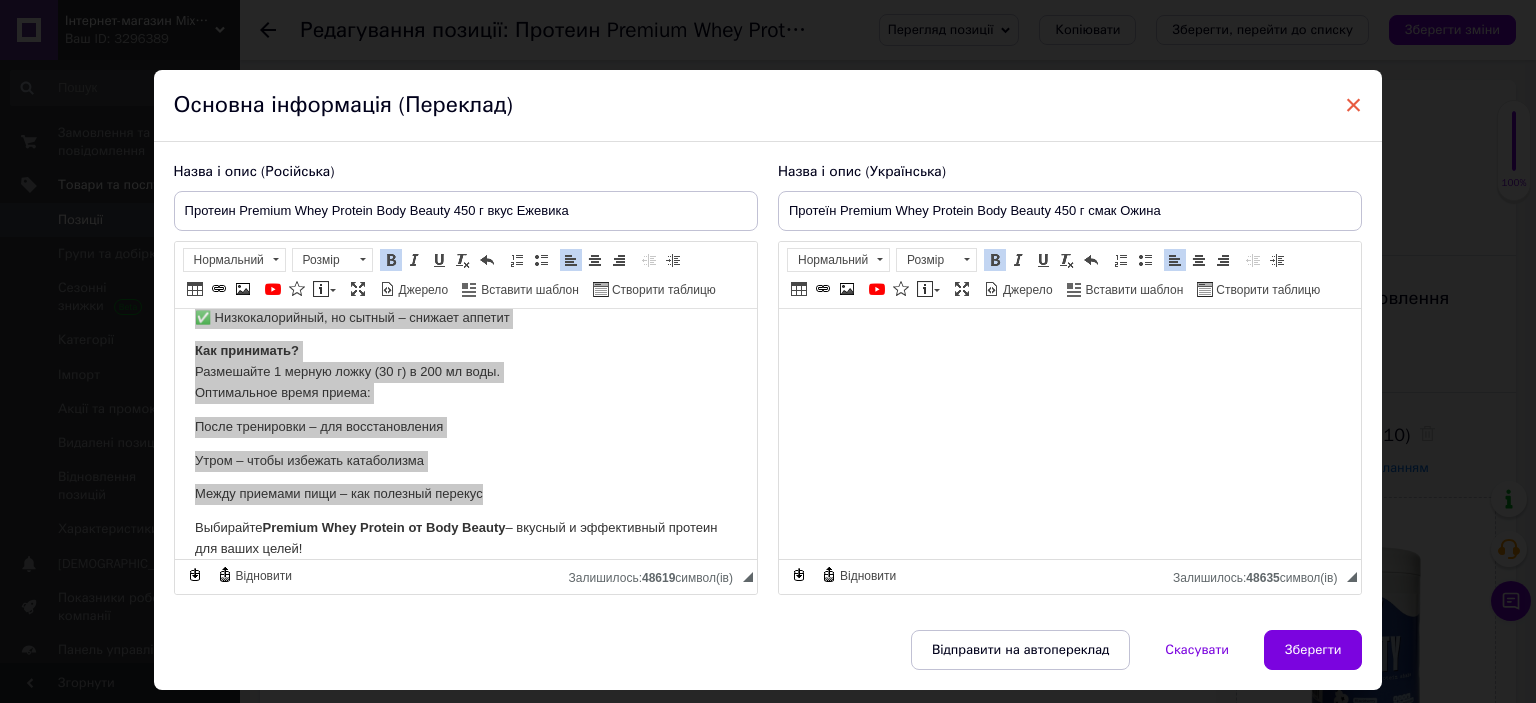 click on "×" at bounding box center [1354, 105] 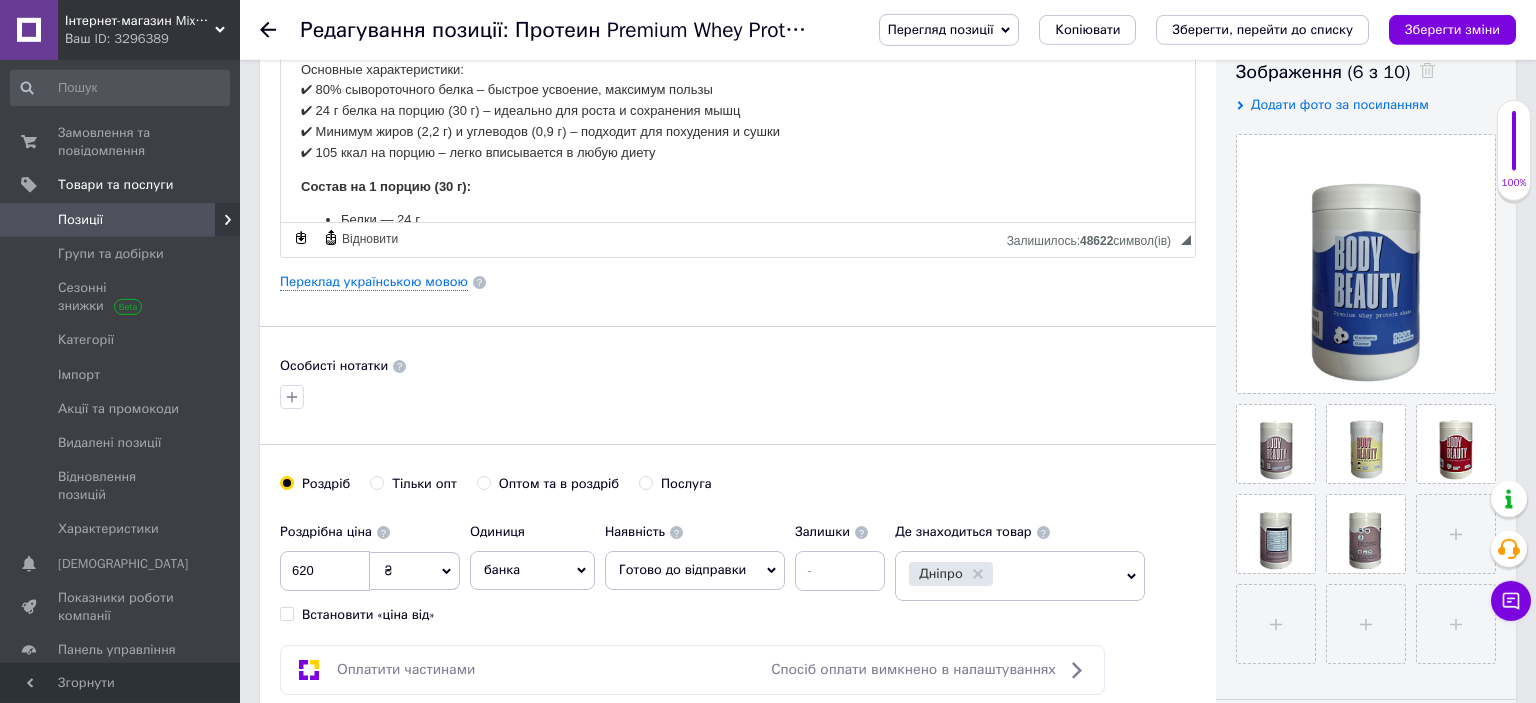 scroll, scrollTop: 422, scrollLeft: 0, axis: vertical 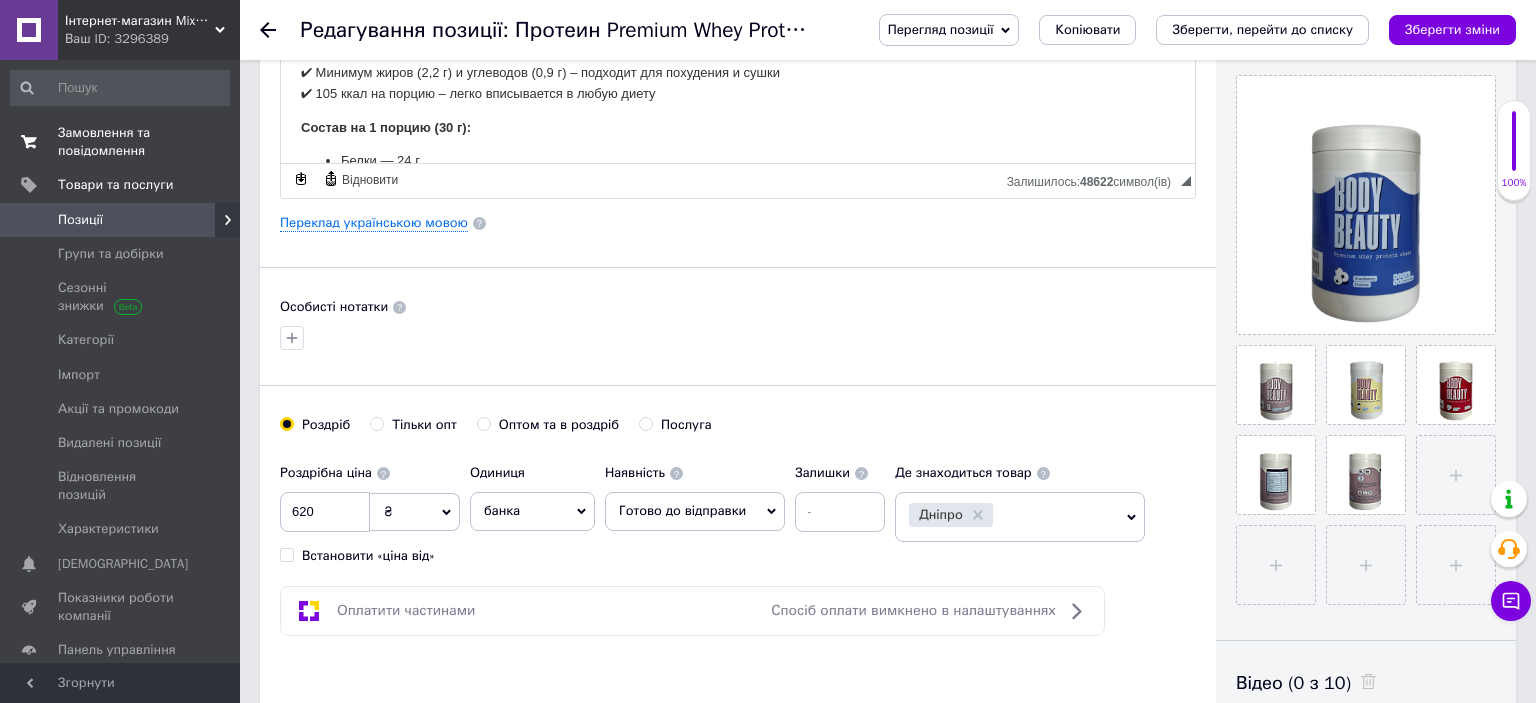 click on "Замовлення та повідомлення" at bounding box center (121, 142) 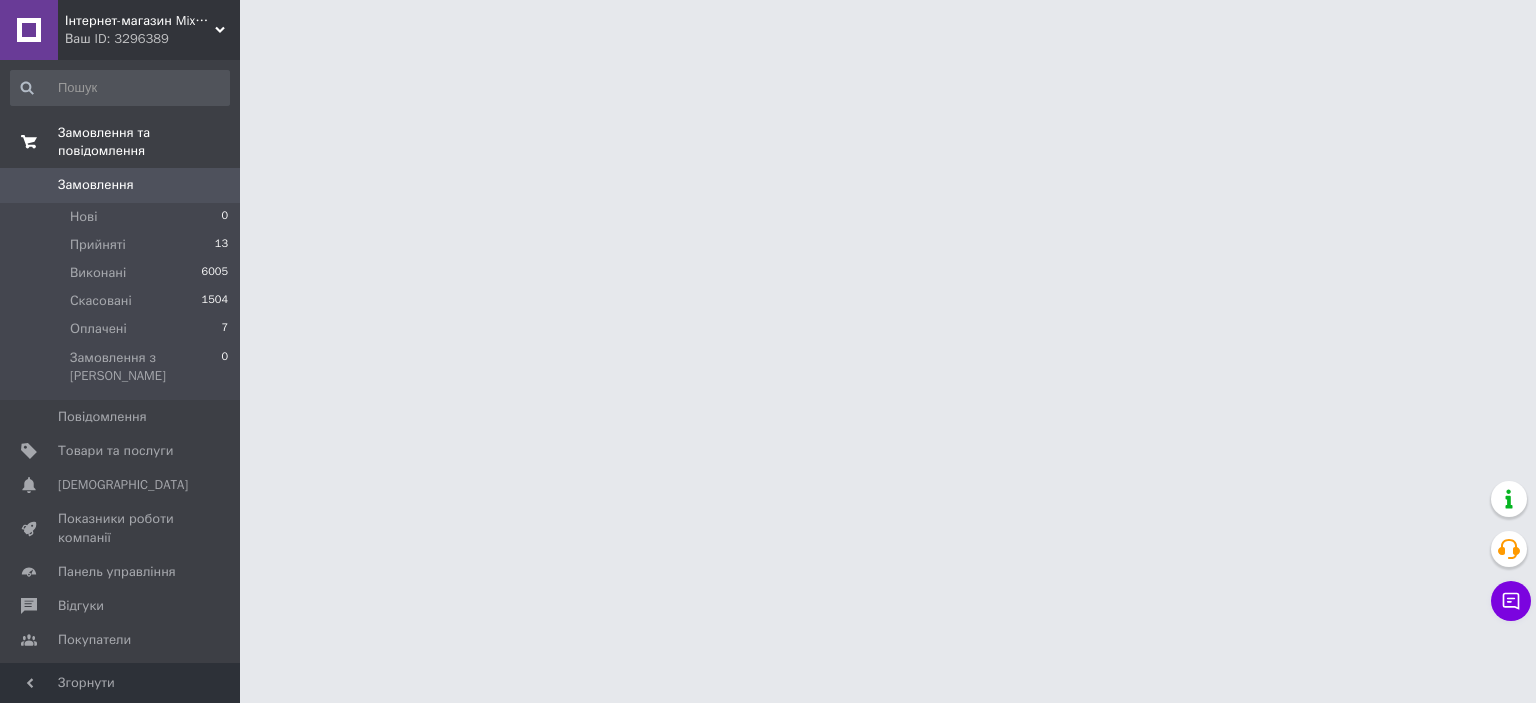 scroll, scrollTop: 0, scrollLeft: 0, axis: both 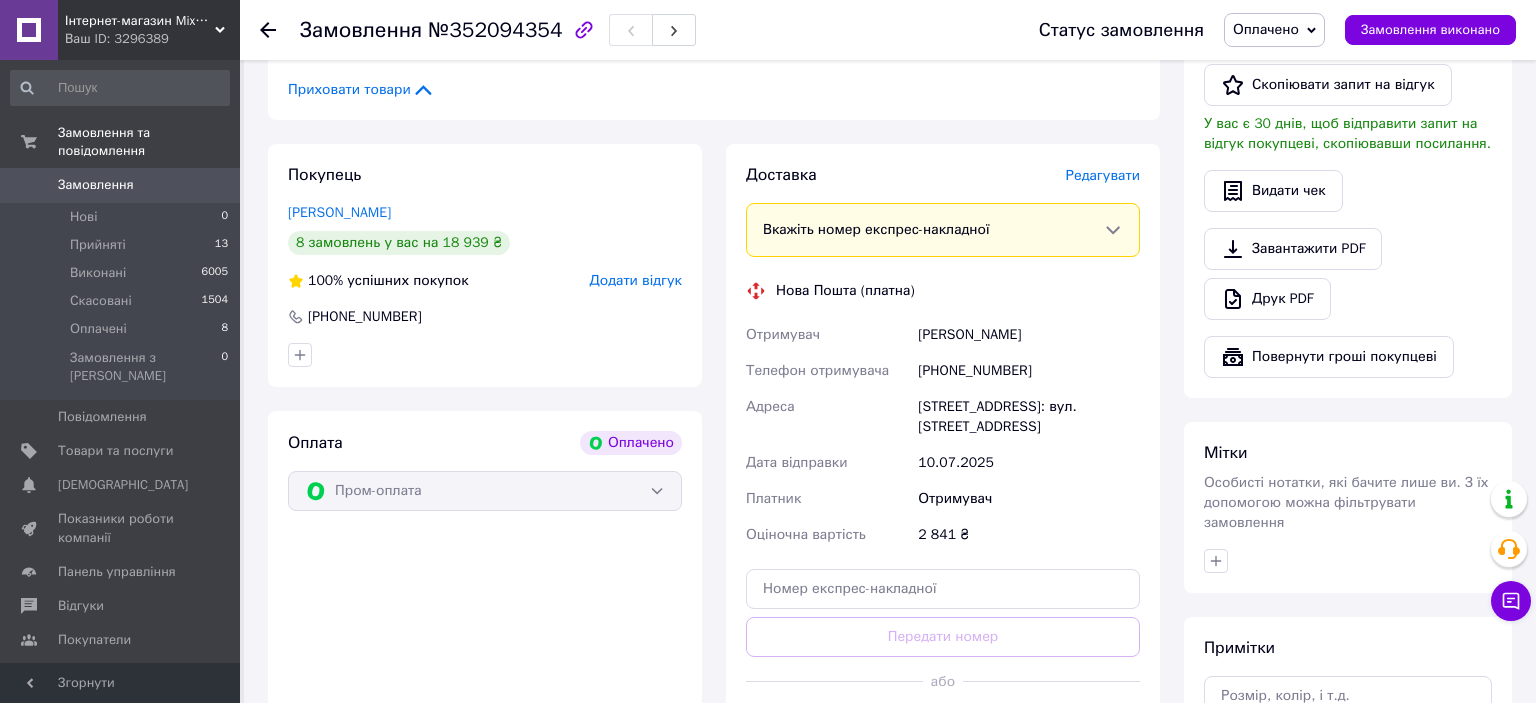 click on "Згенерувати ЕН" at bounding box center [943, 726] 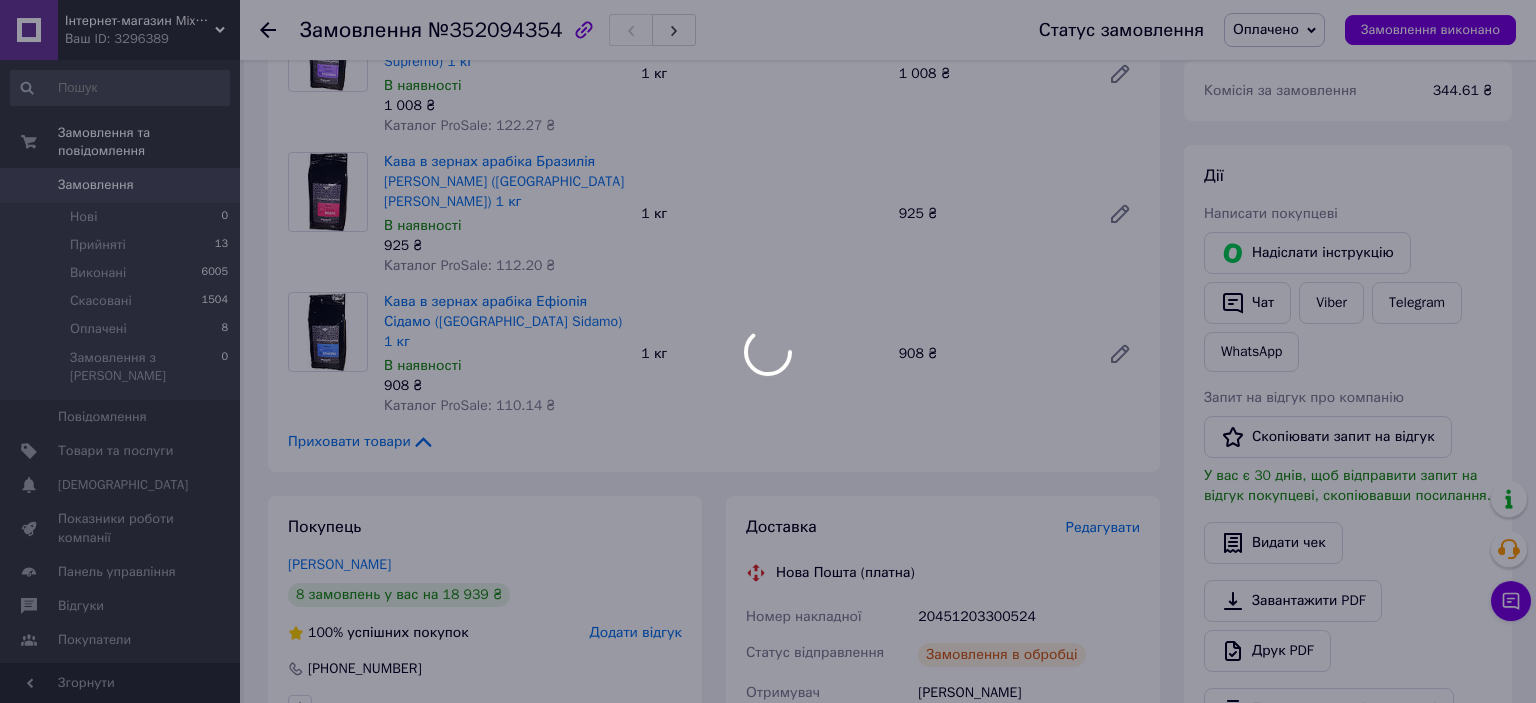 scroll, scrollTop: 211, scrollLeft: 0, axis: vertical 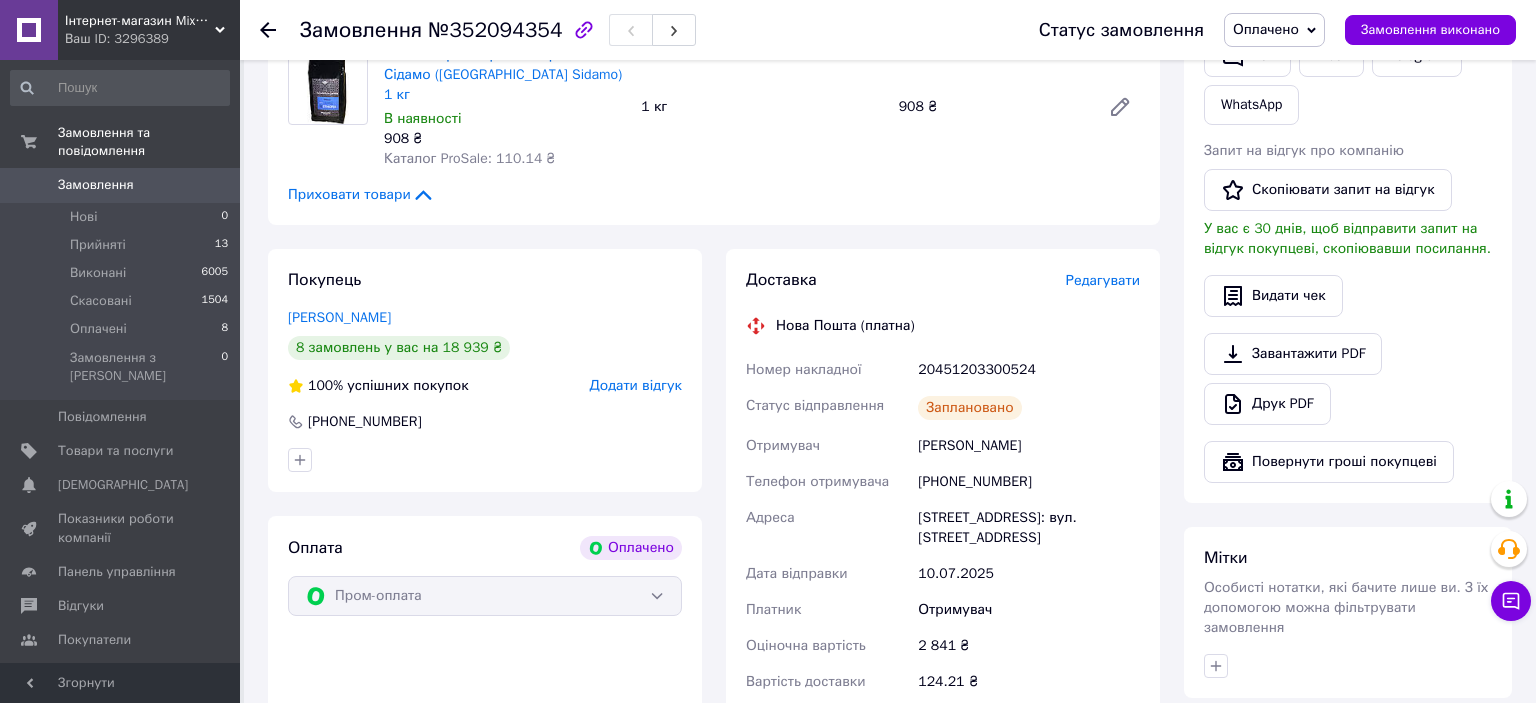 click on "Редагувати" at bounding box center [1103, 280] 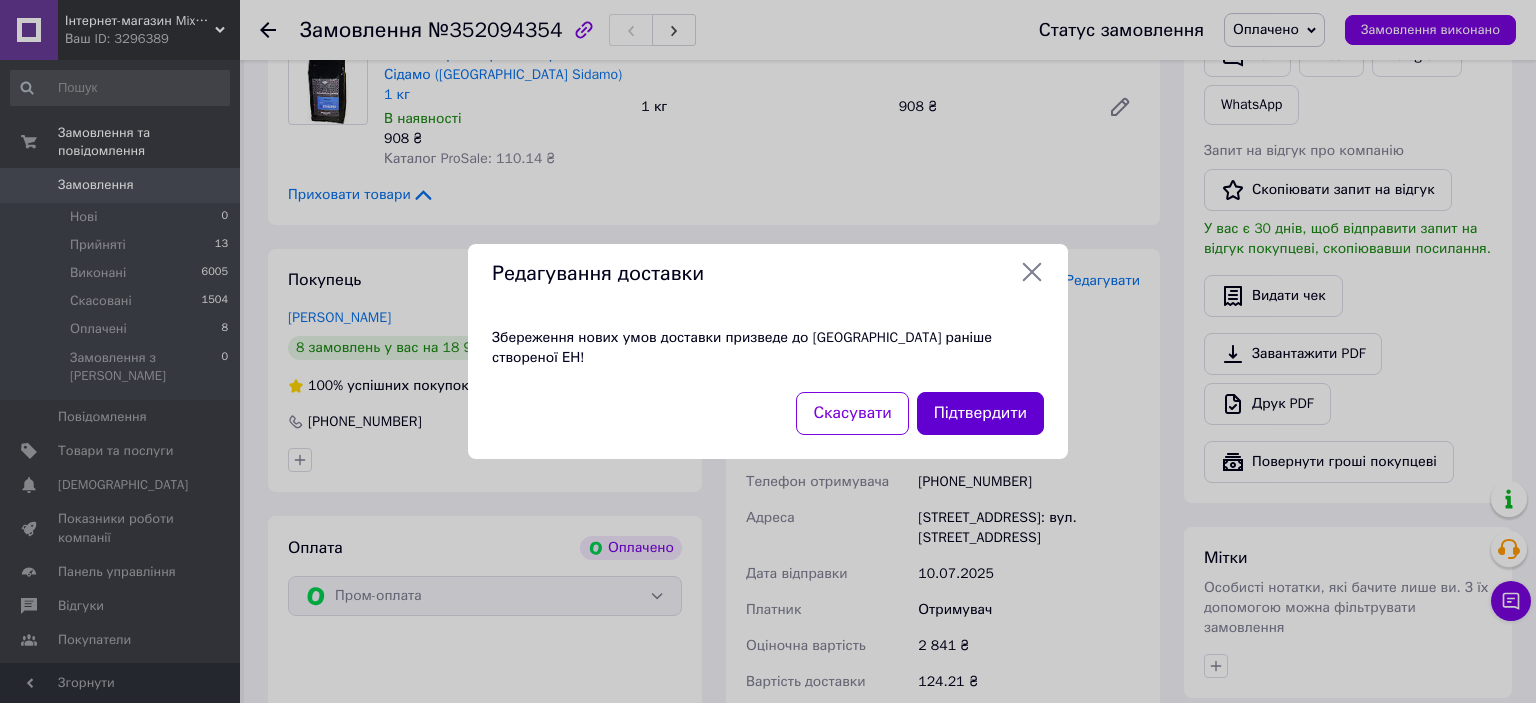 click on "Підтвердити" at bounding box center (980, 413) 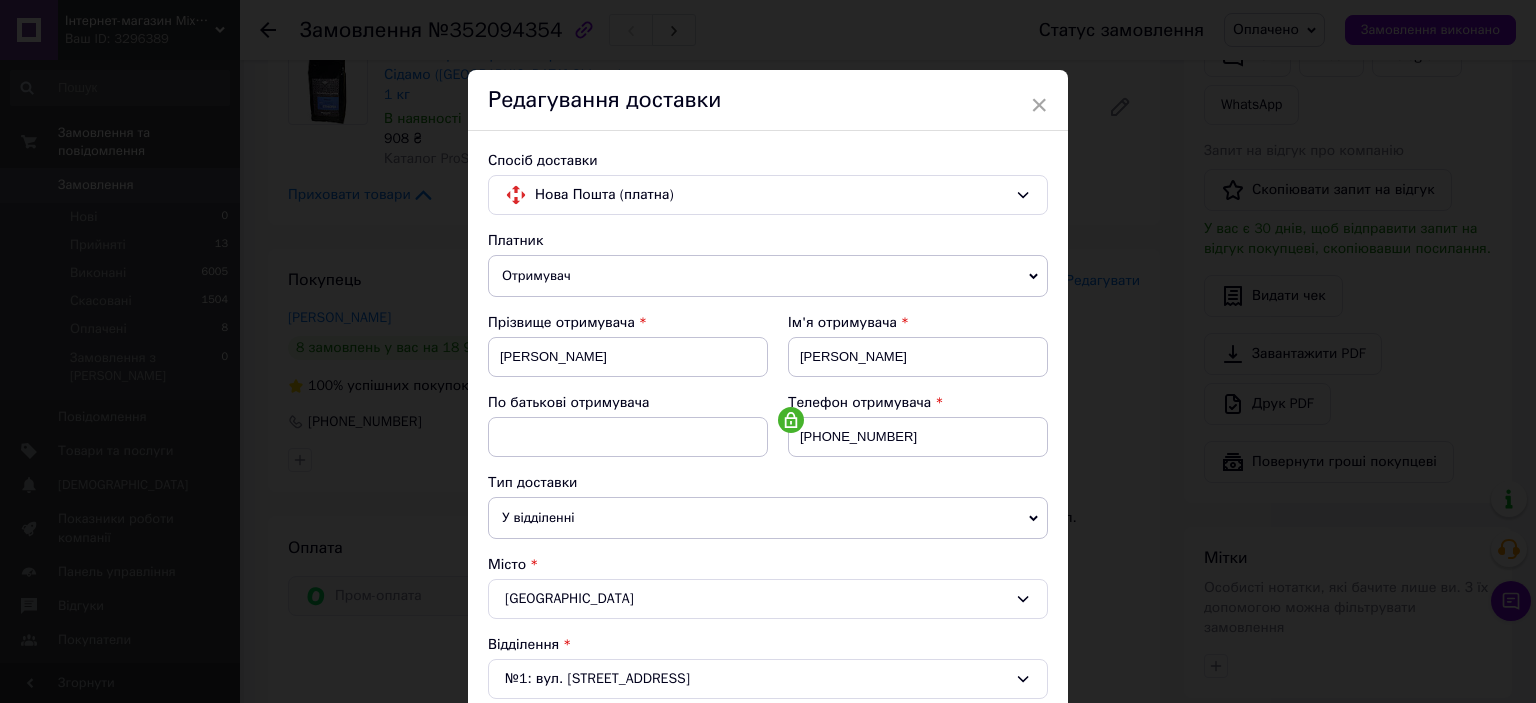 scroll, scrollTop: 619, scrollLeft: 0, axis: vertical 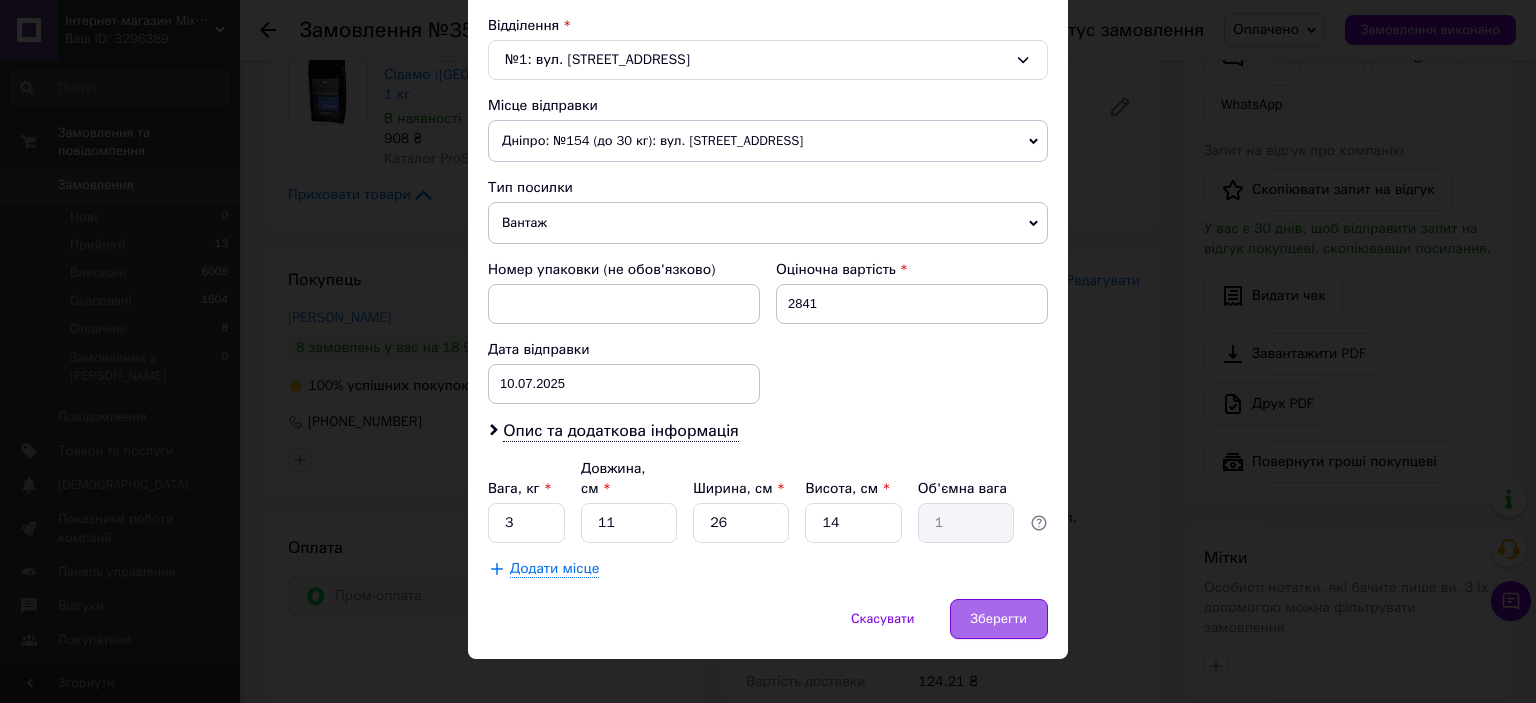 click on "Зберегти" at bounding box center [999, 619] 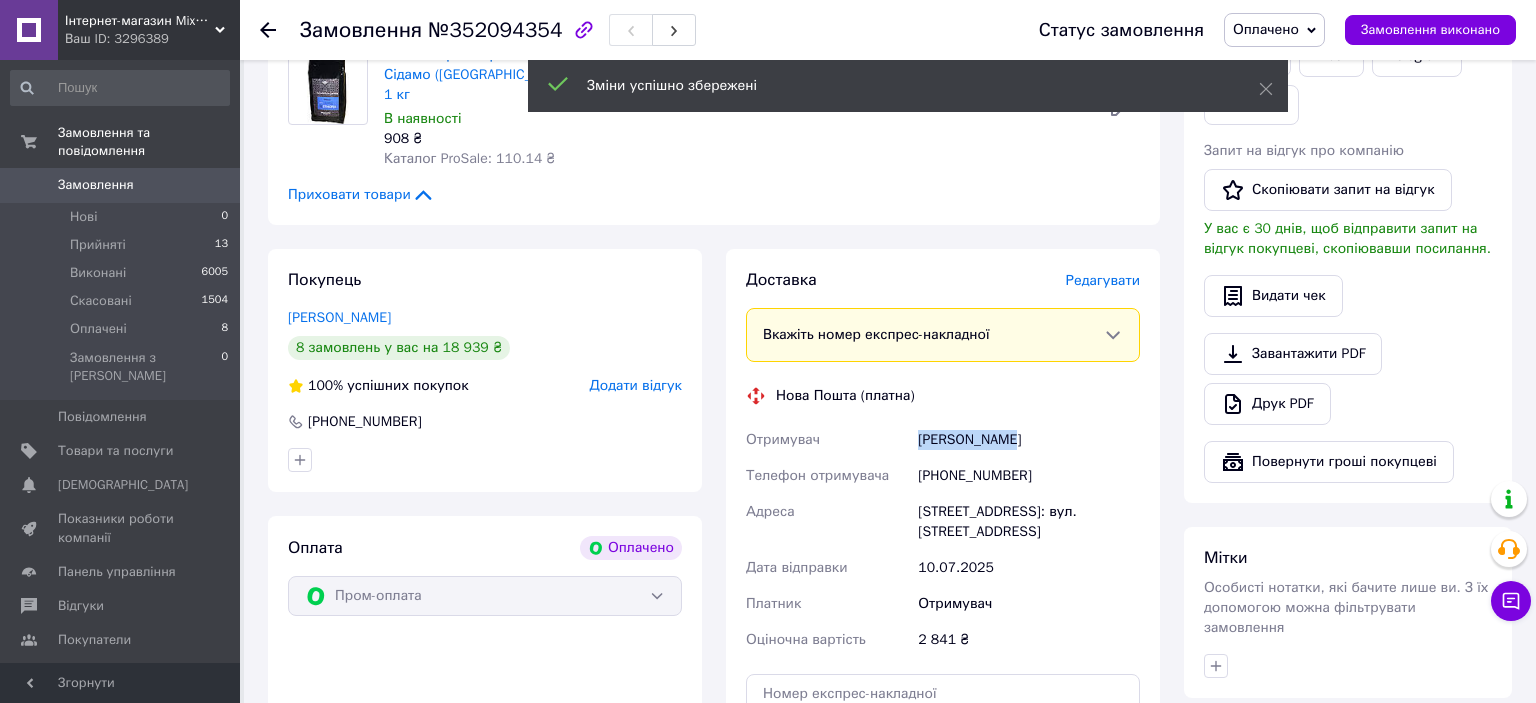 drag, startPoint x: 911, startPoint y: 374, endPoint x: 1012, endPoint y: 378, distance: 101.07918 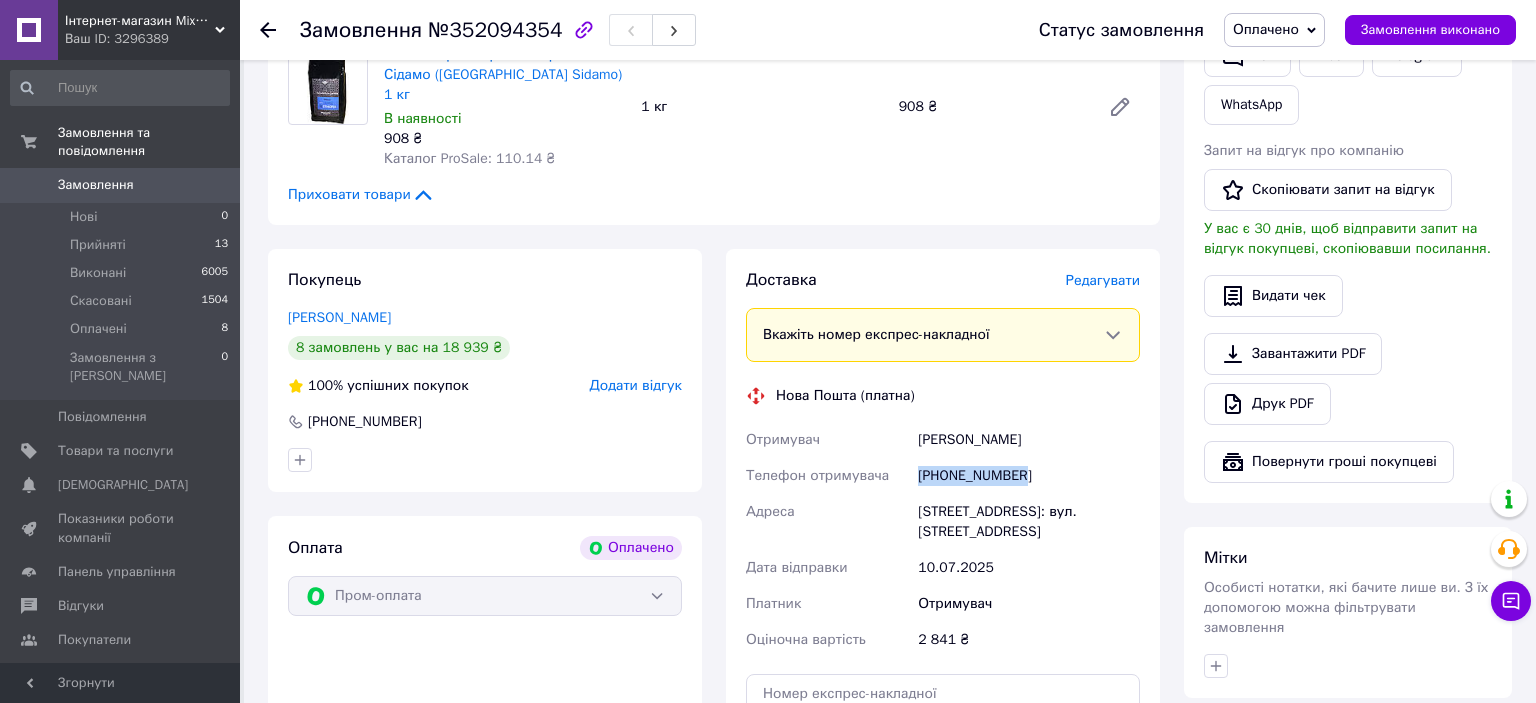 drag, startPoint x: 942, startPoint y: 423, endPoint x: 1041, endPoint y: 423, distance: 99 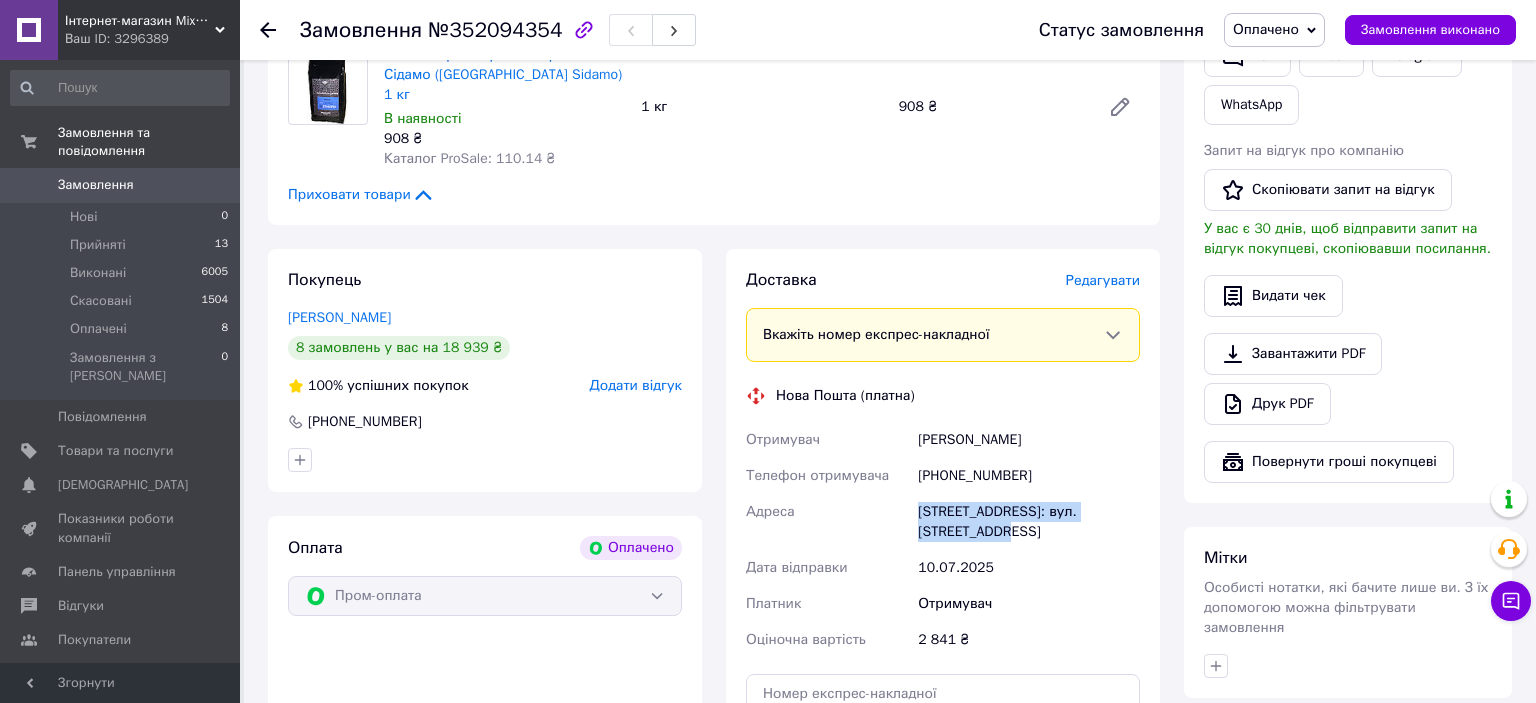 drag, startPoint x: 911, startPoint y: 448, endPoint x: 952, endPoint y: 467, distance: 45.188496 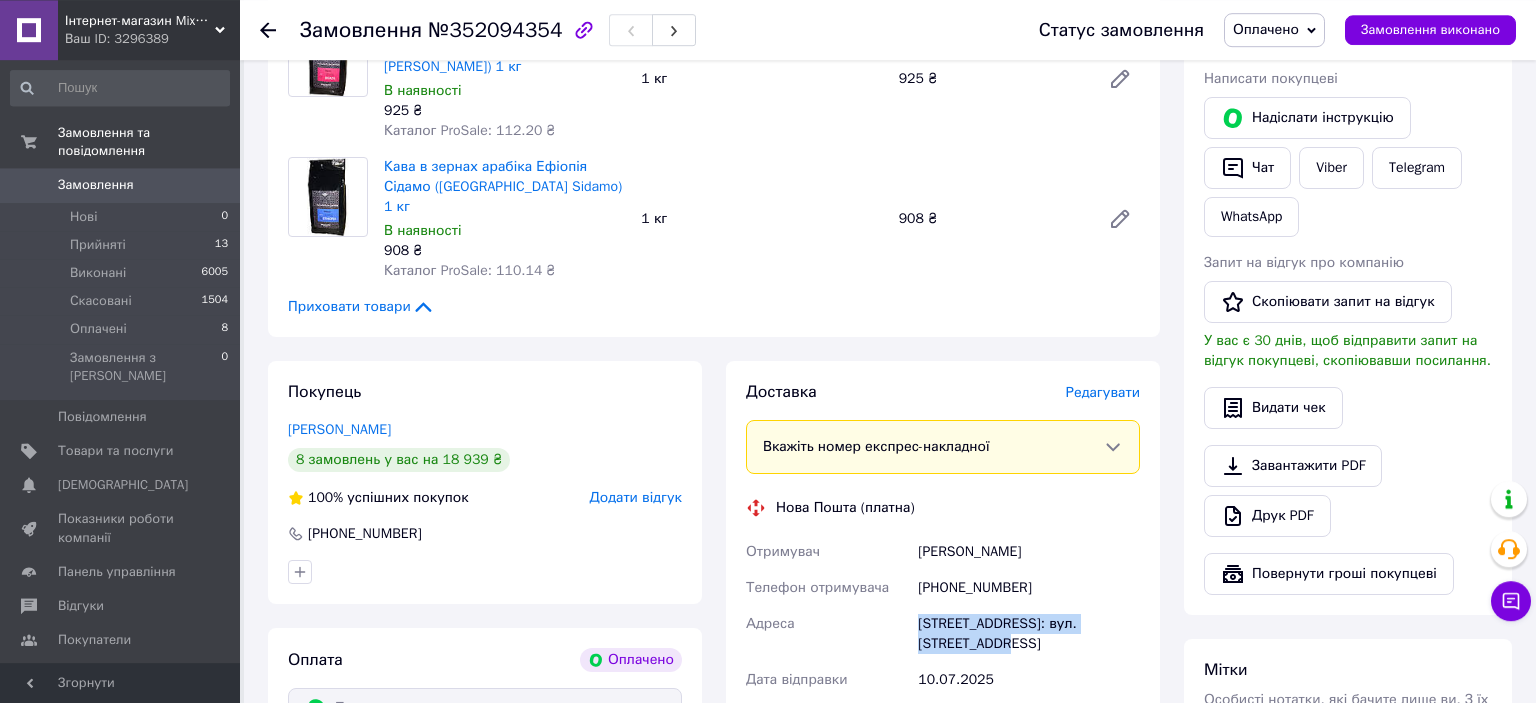 scroll, scrollTop: 0, scrollLeft: 0, axis: both 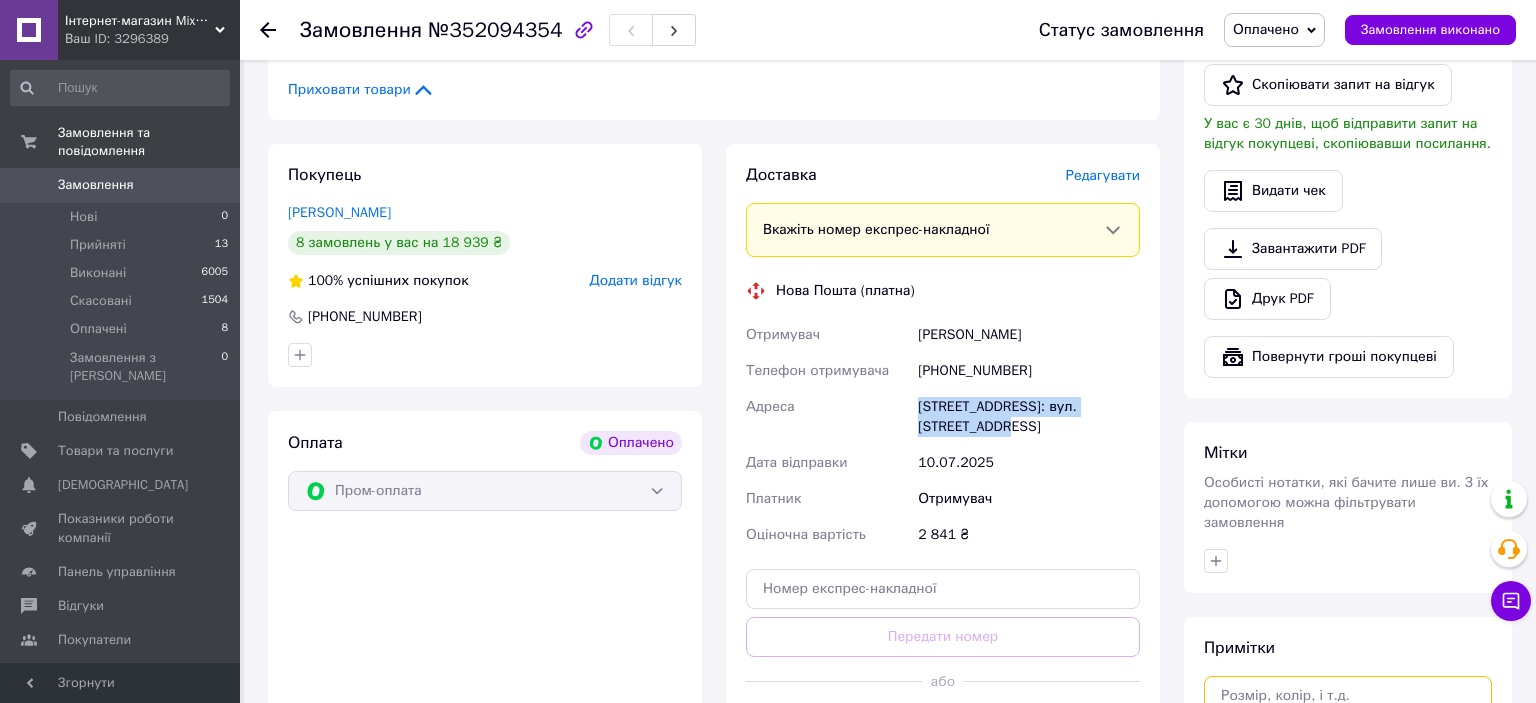 click at bounding box center [1348, 729] 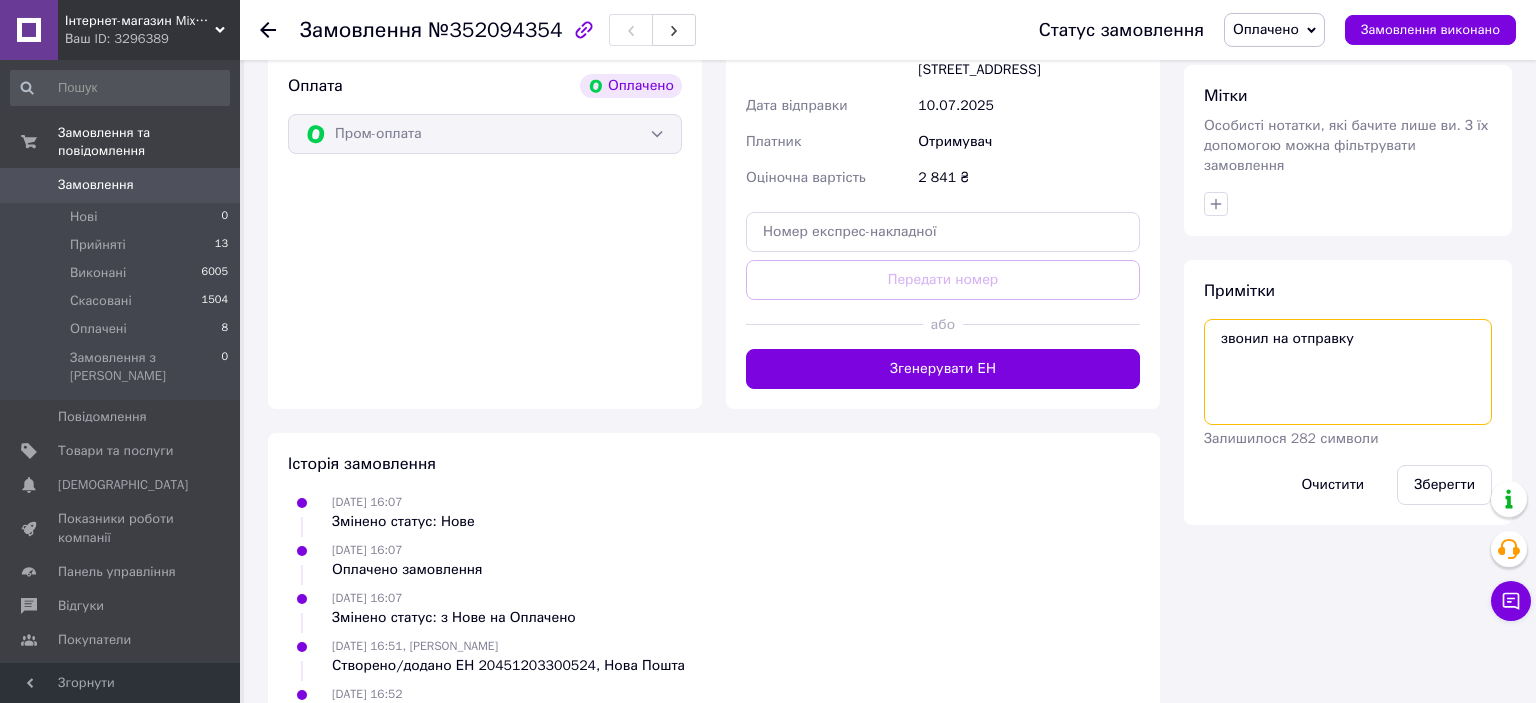 scroll, scrollTop: 995, scrollLeft: 0, axis: vertical 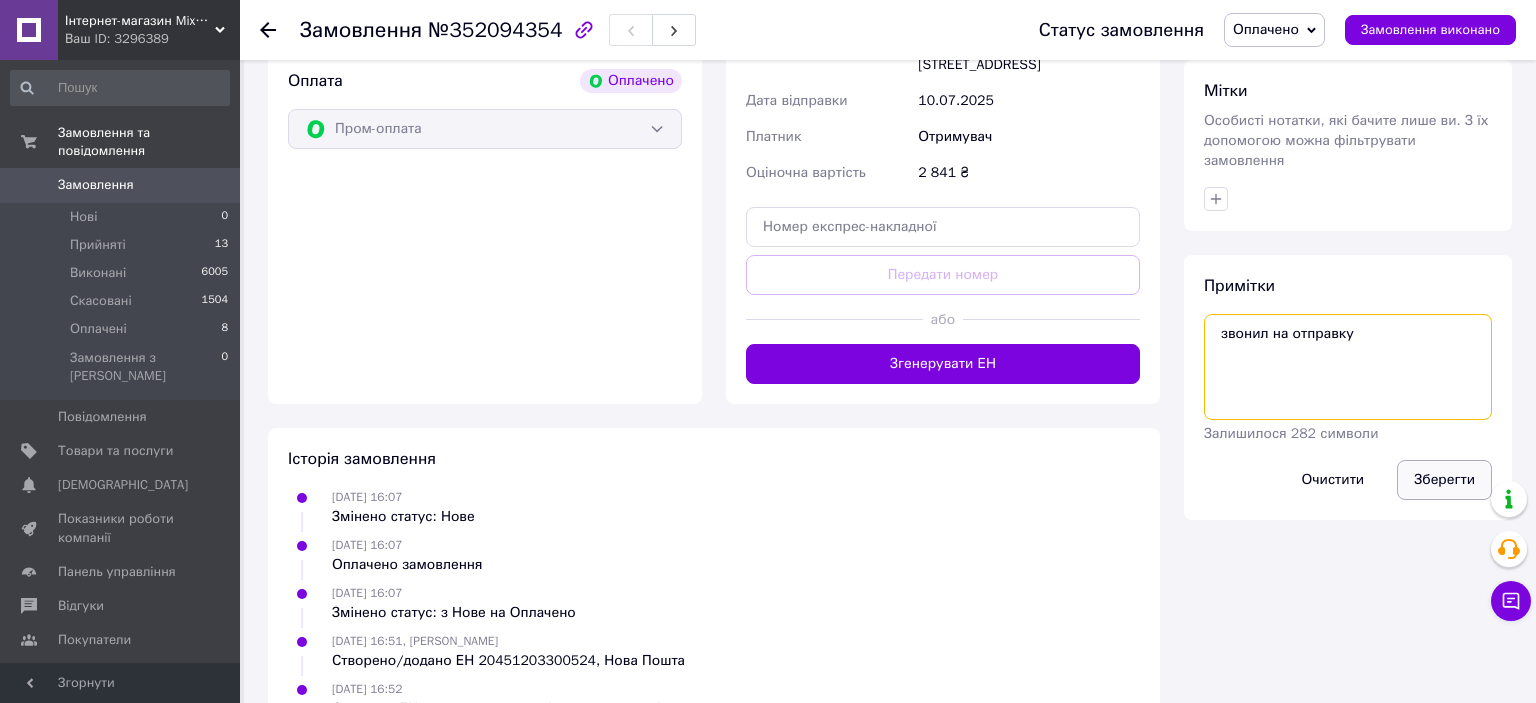 type on "звонил на отправку" 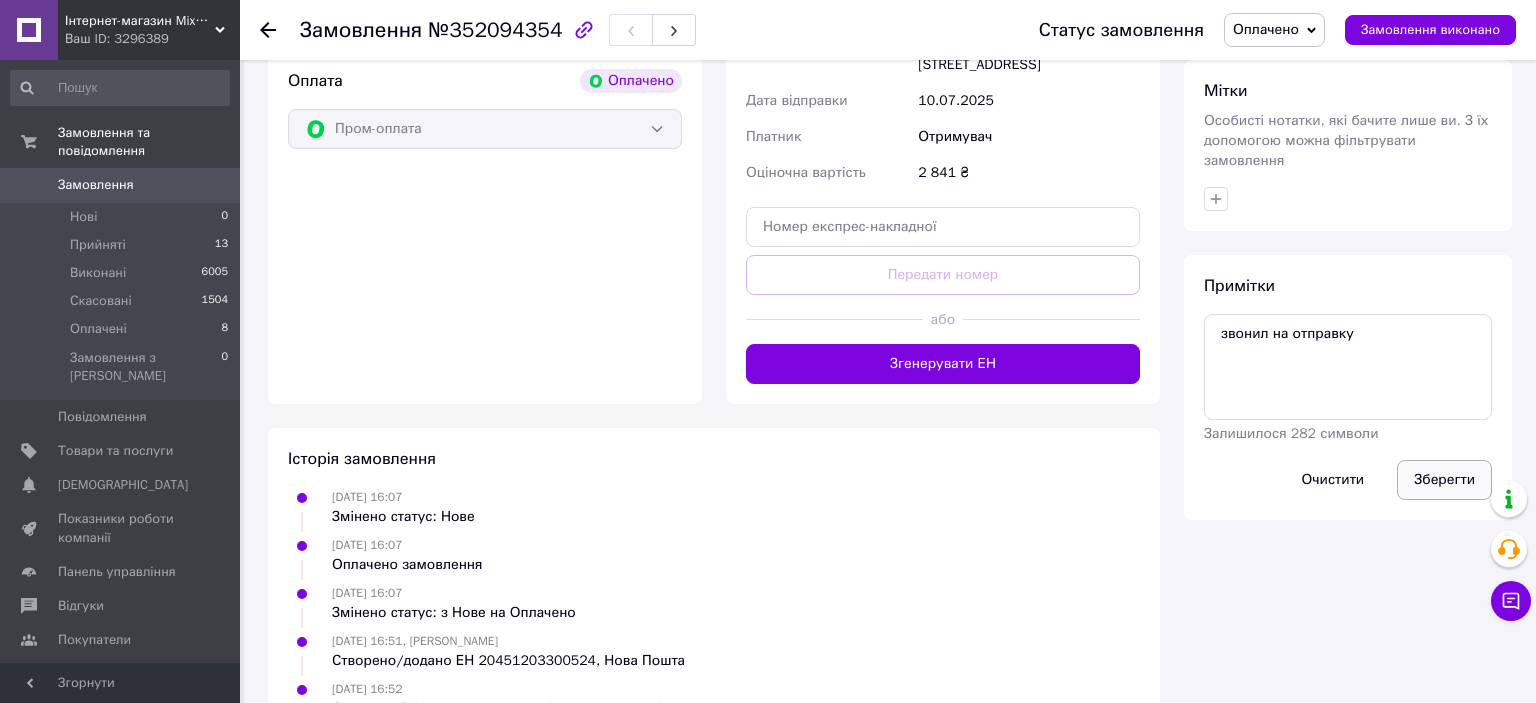 click on "Зберегти" at bounding box center [1444, 480] 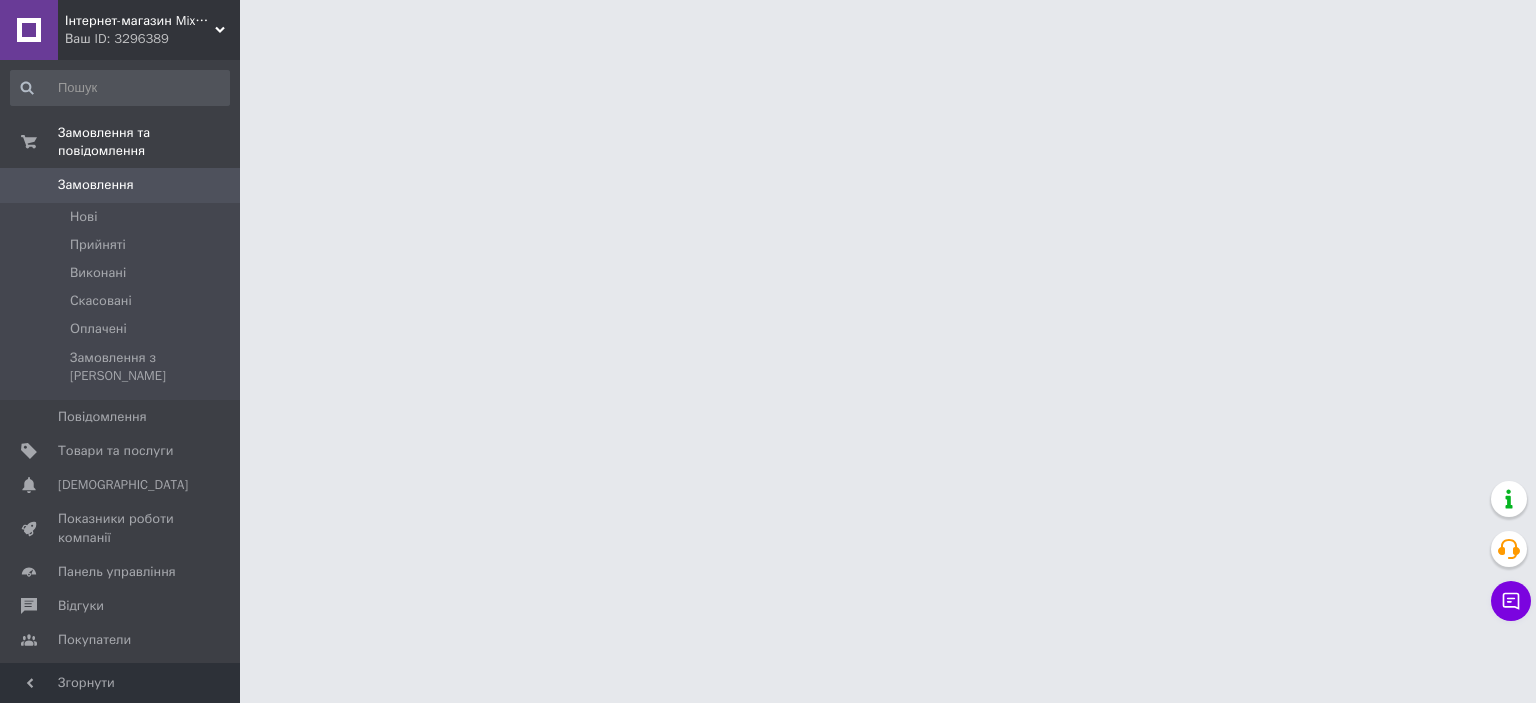 scroll, scrollTop: 0, scrollLeft: 0, axis: both 